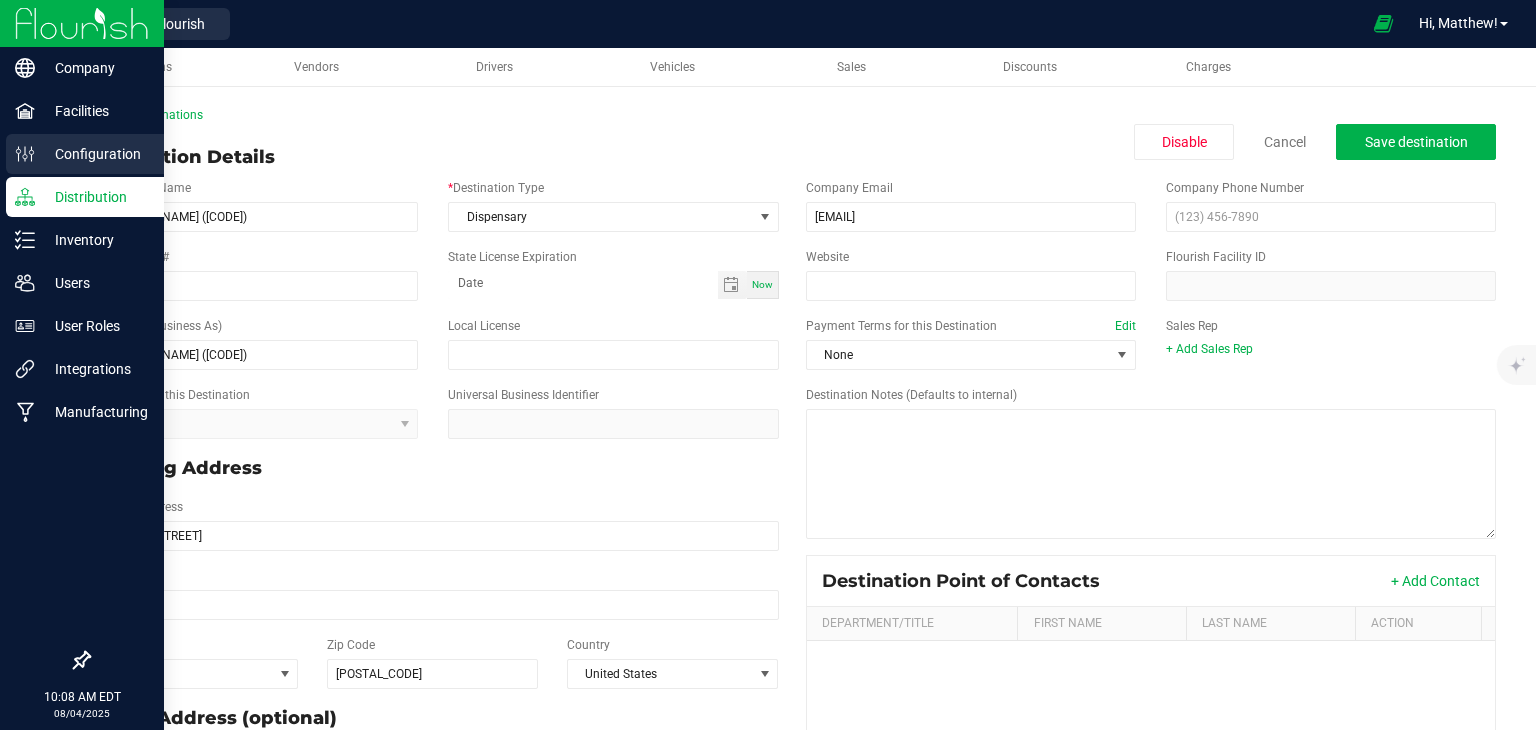 scroll, scrollTop: 0, scrollLeft: 0, axis: both 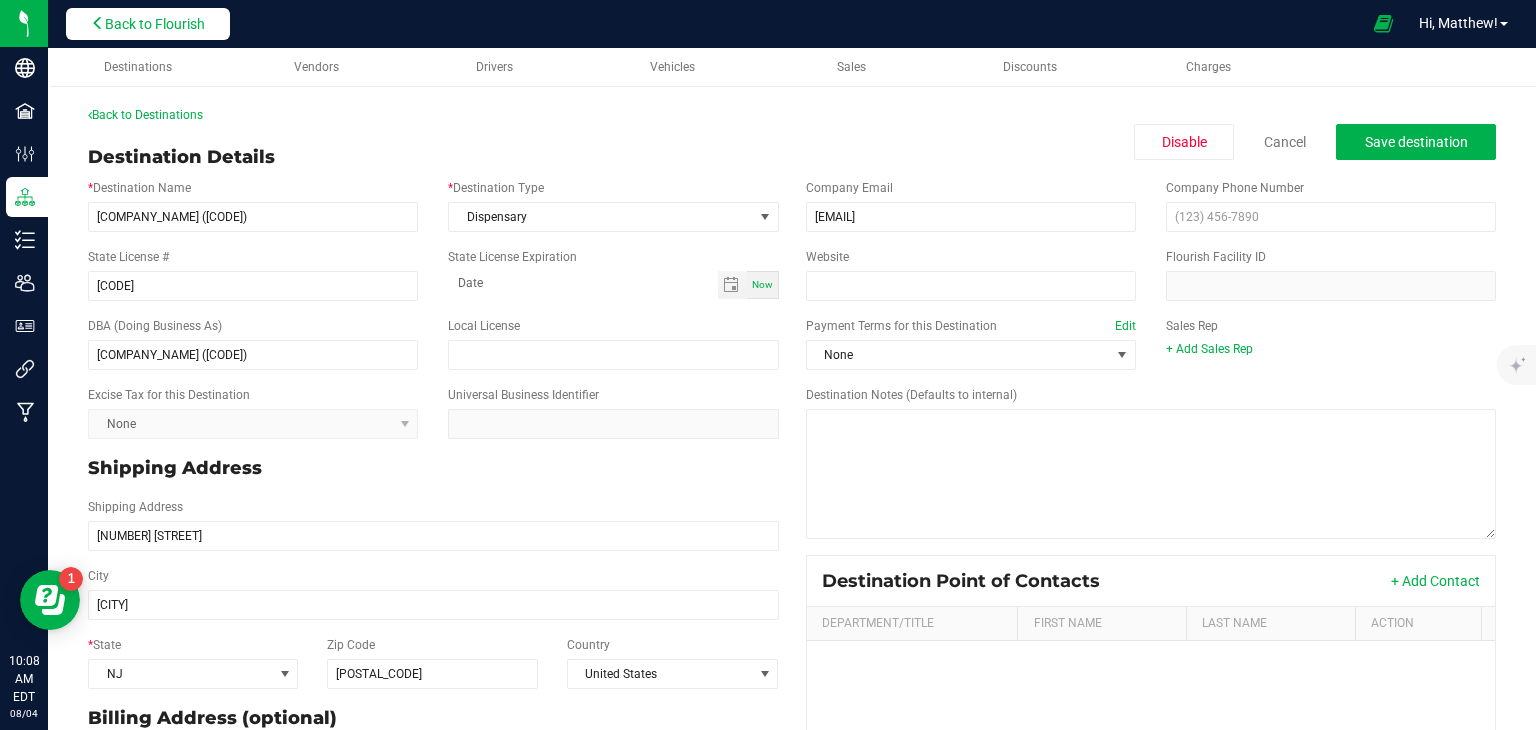 click on "Back to Flourish" at bounding box center [148, 24] 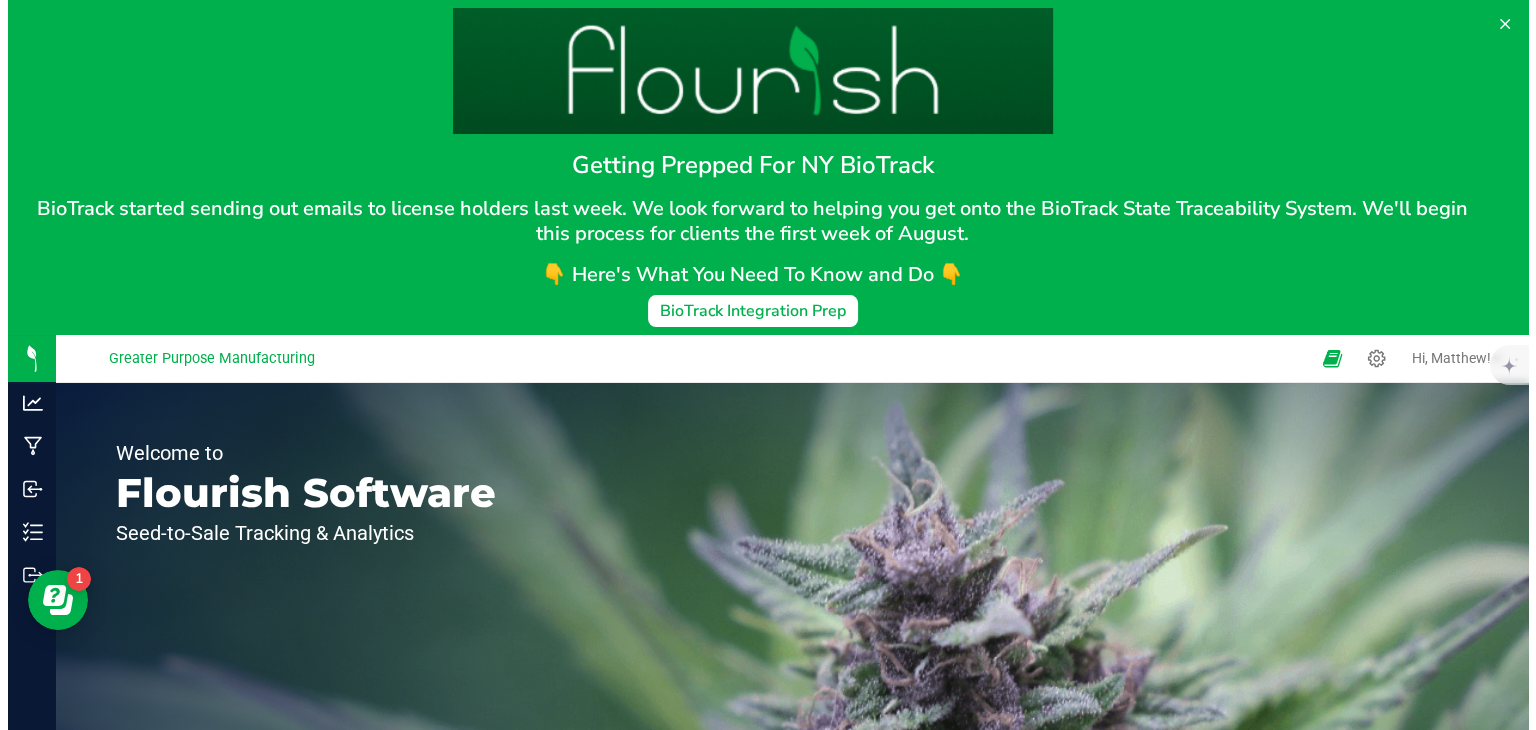 scroll, scrollTop: 0, scrollLeft: 0, axis: both 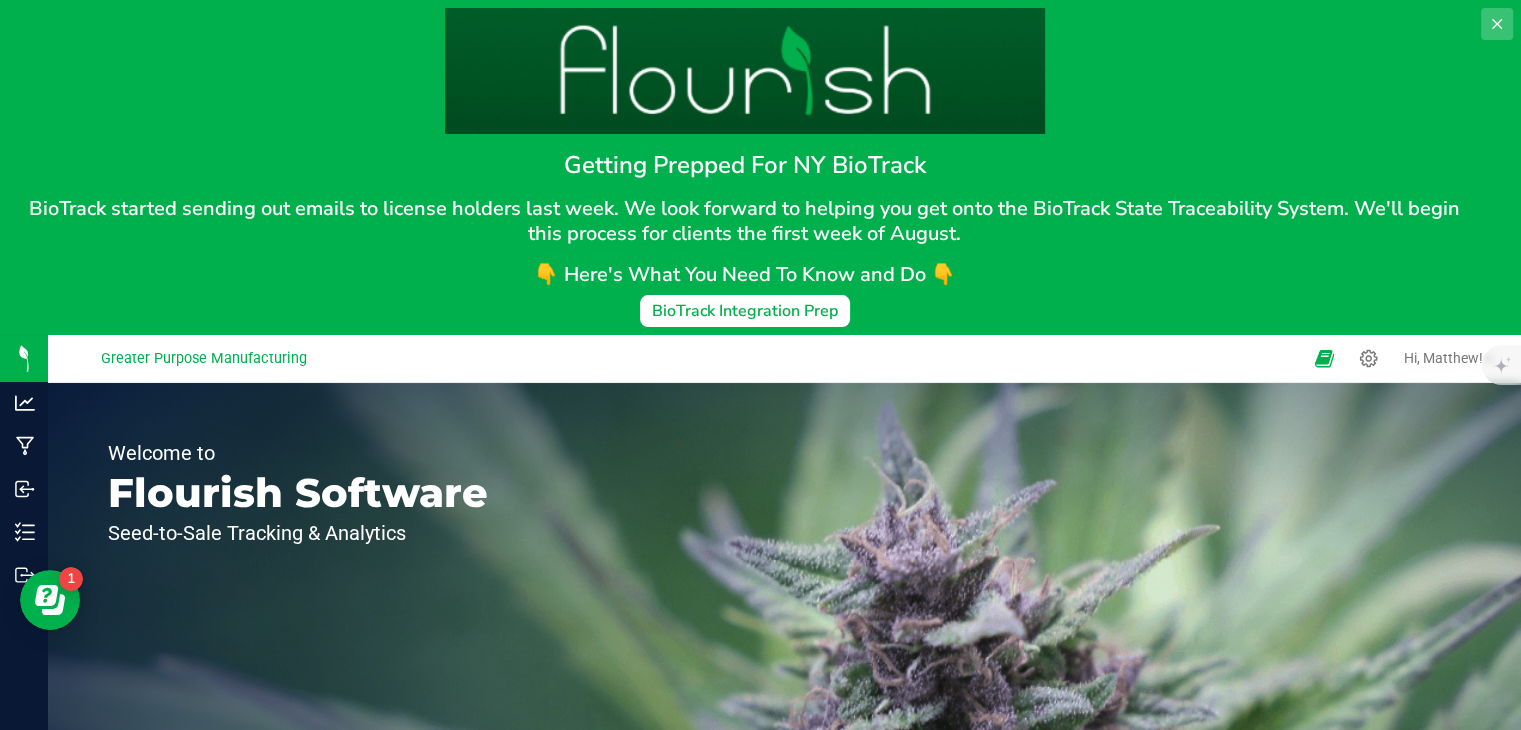 click 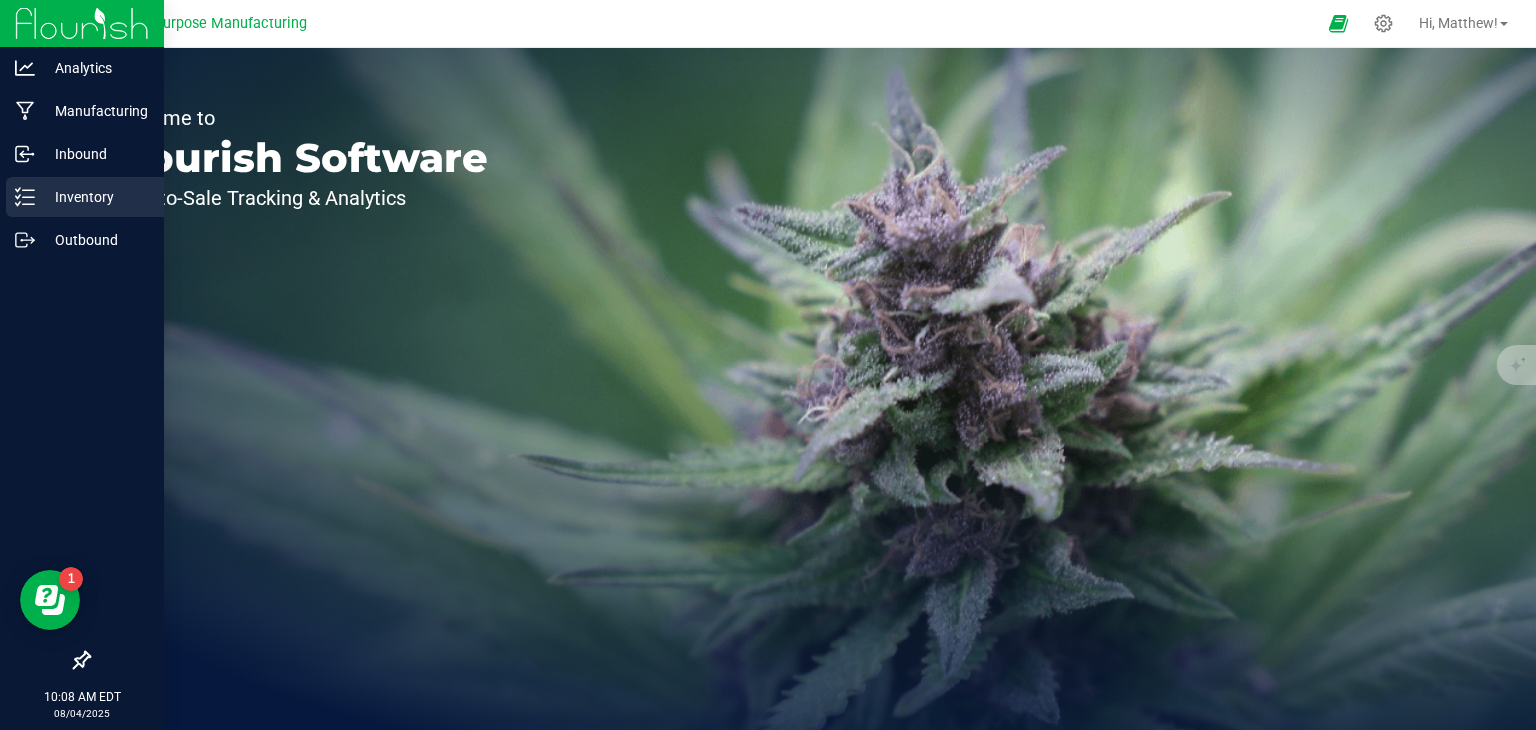 click on "Inventory" at bounding box center [95, 197] 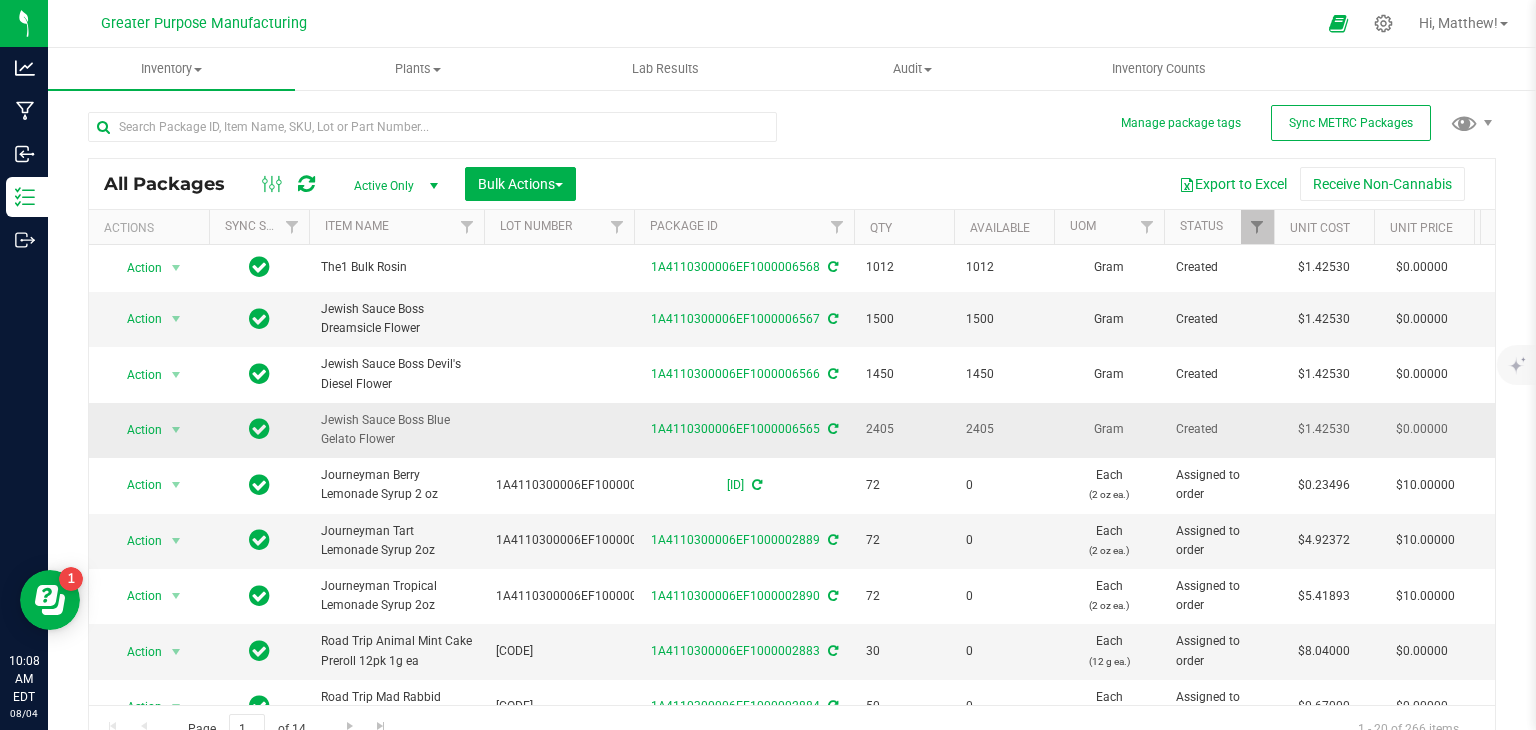 scroll, scrollTop: 0, scrollLeft: 232, axis: horizontal 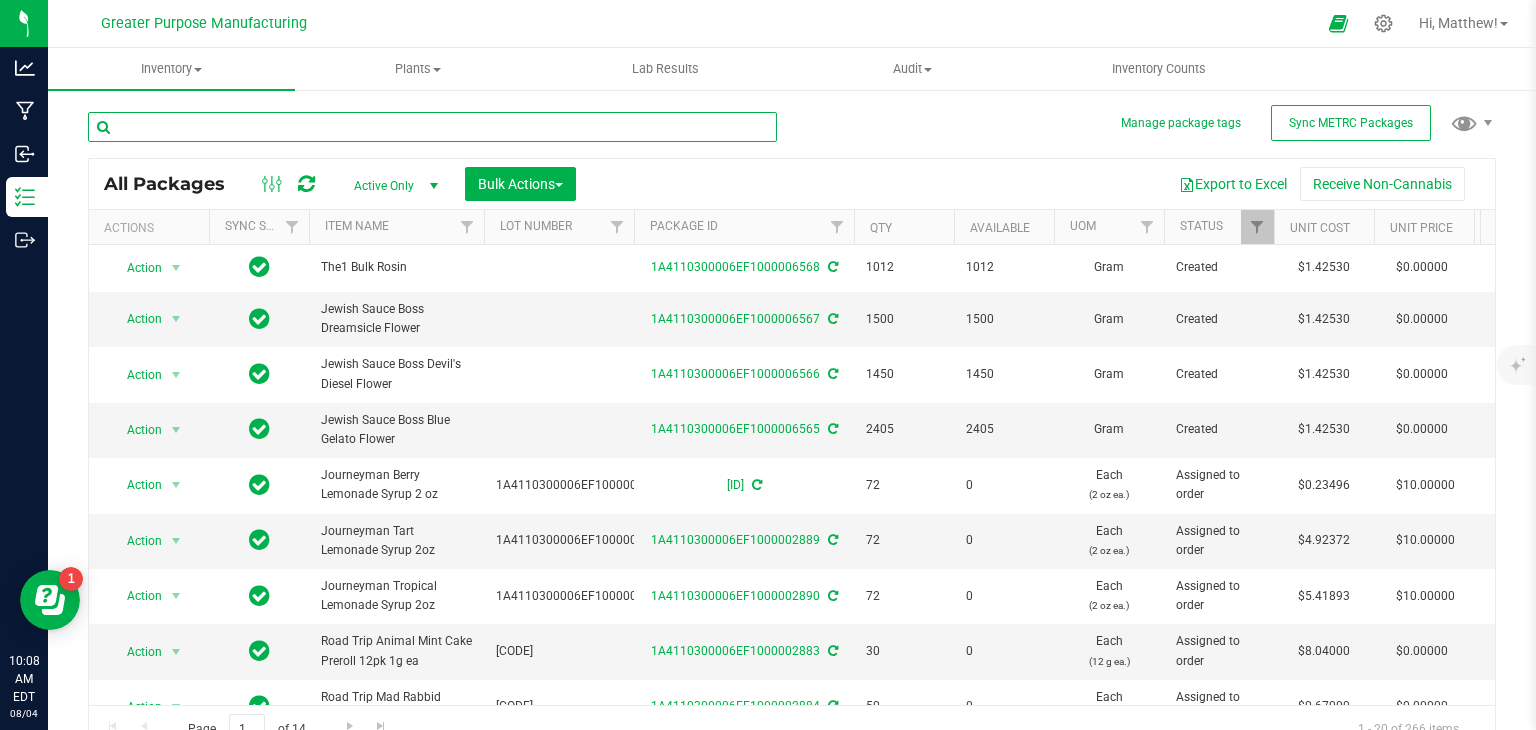 click at bounding box center (432, 127) 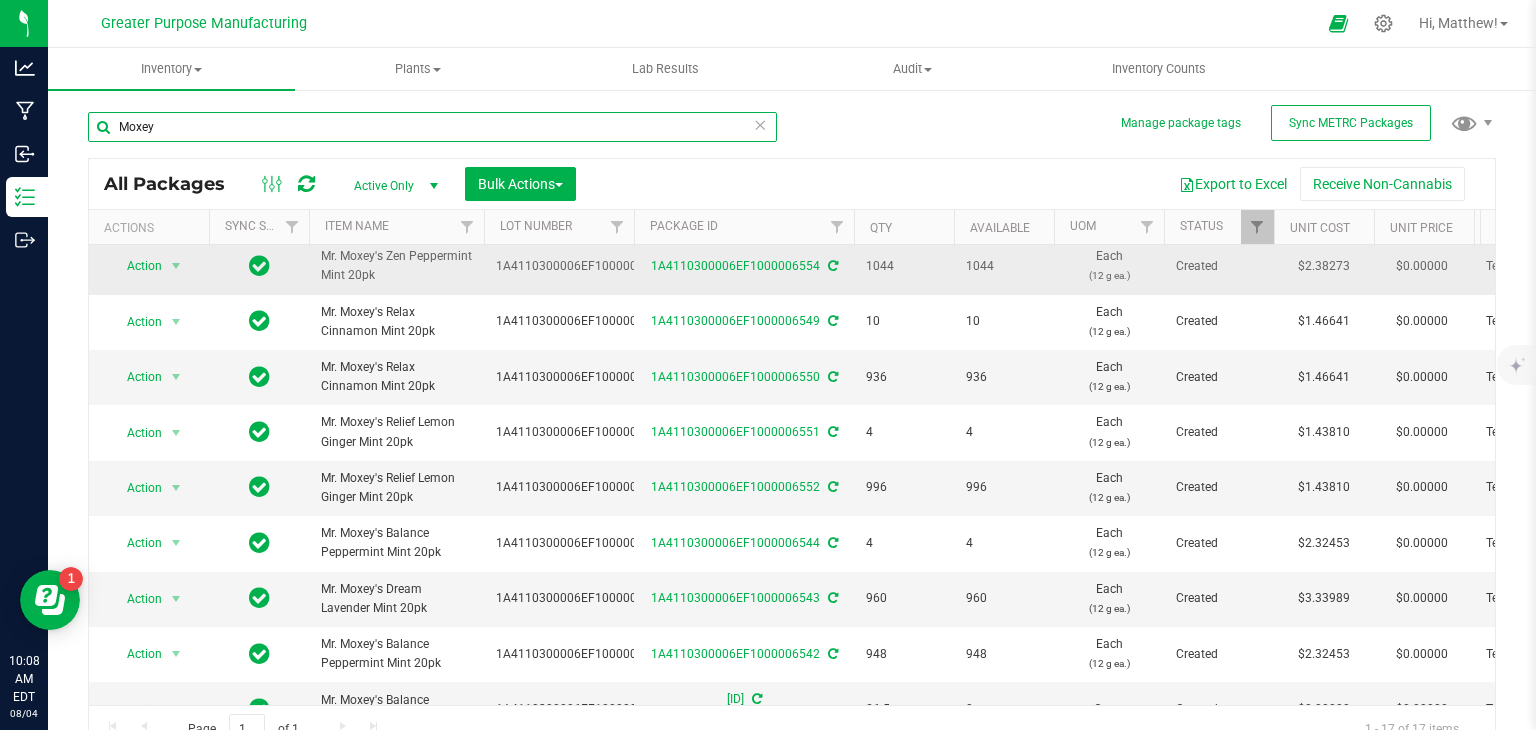 scroll, scrollTop: 0, scrollLeft: 0, axis: both 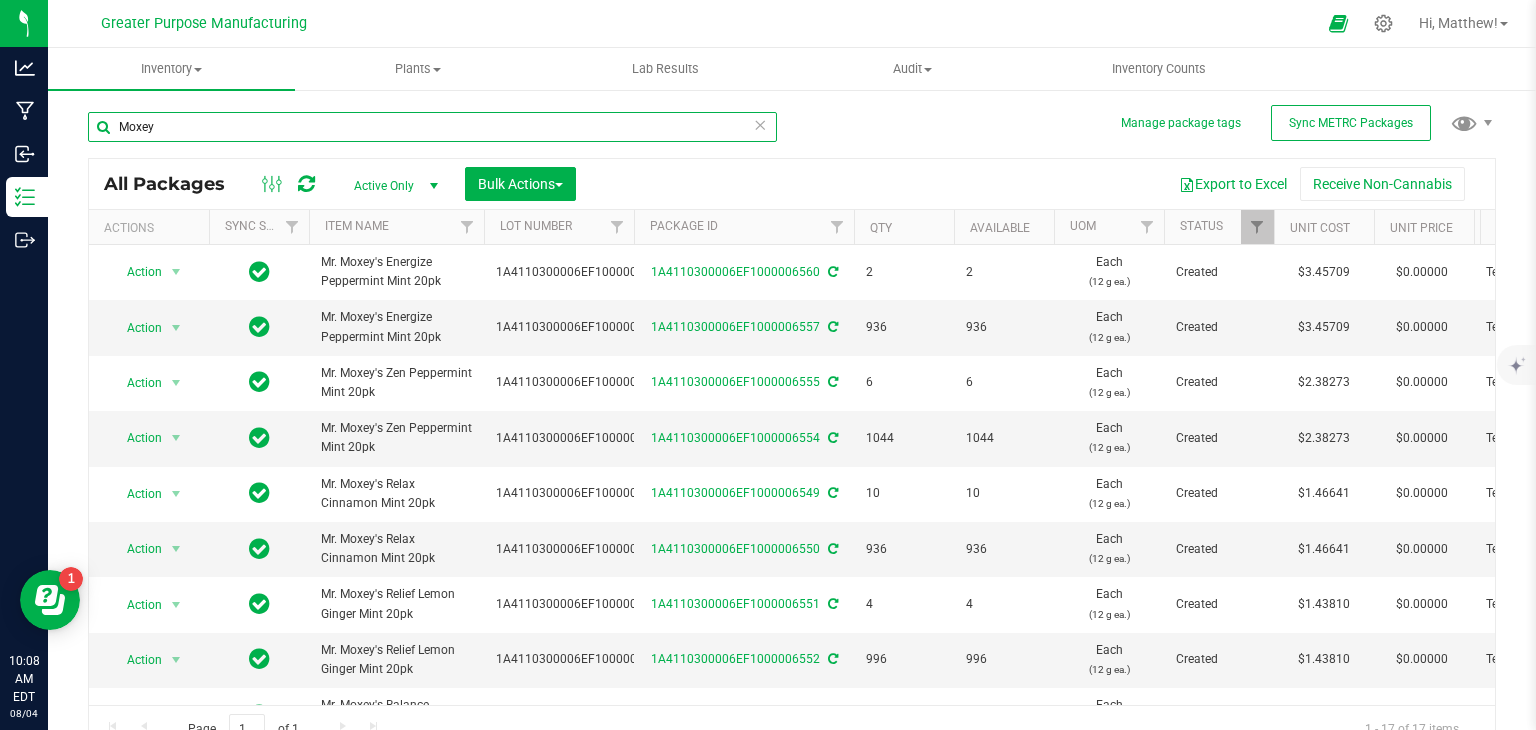 type on "[LAST]" 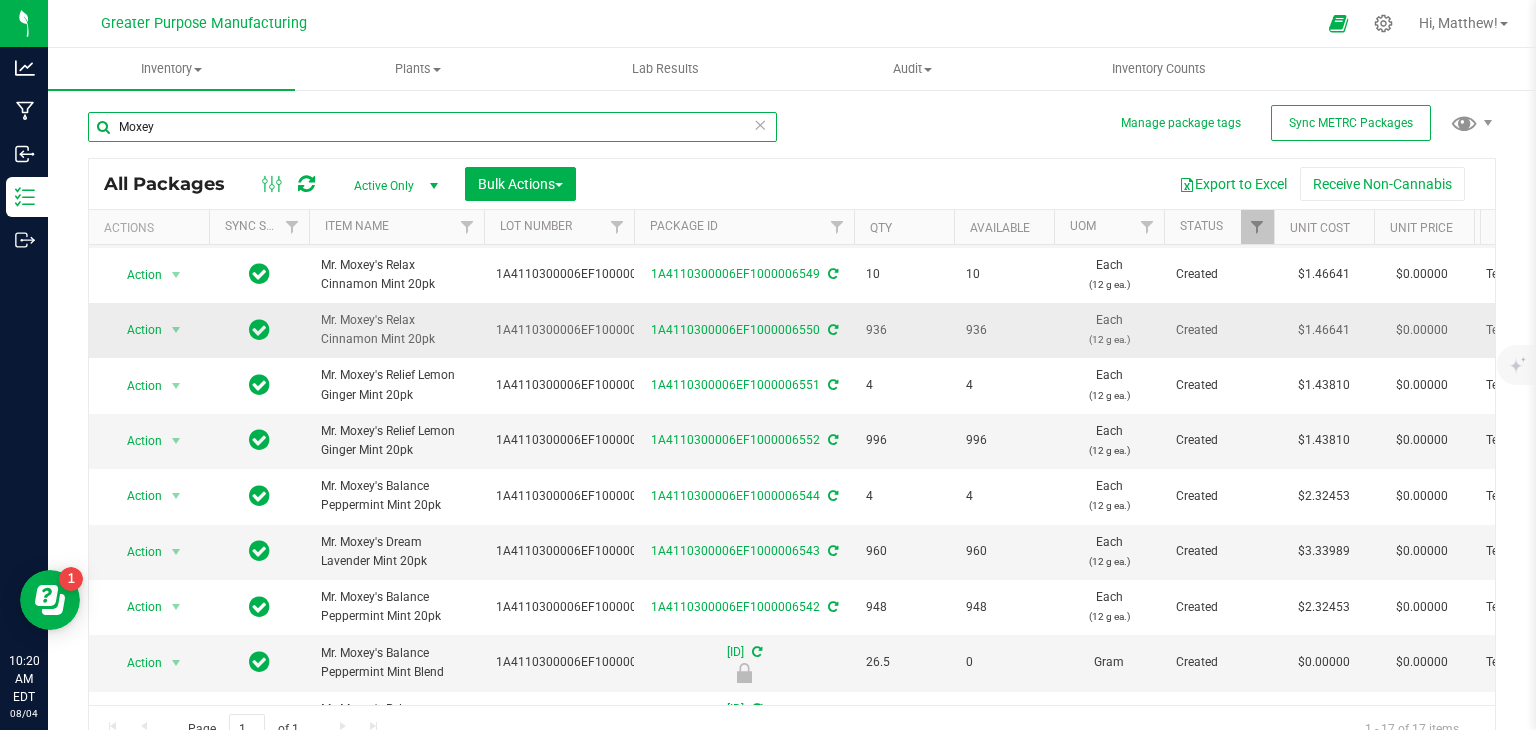 scroll, scrollTop: 87, scrollLeft: 0, axis: vertical 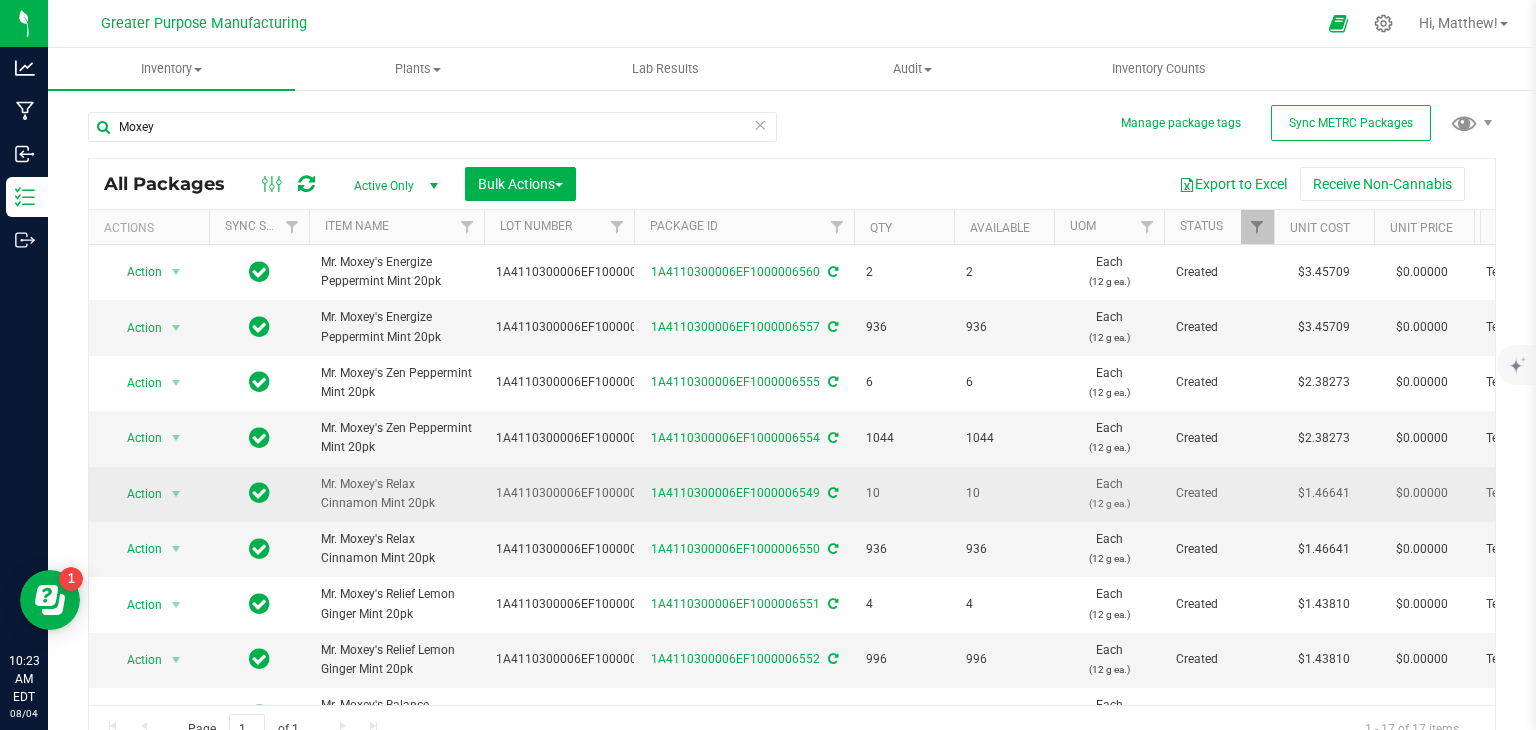 drag, startPoint x: 320, startPoint y: 481, endPoint x: 431, endPoint y: 499, distance: 112.44999 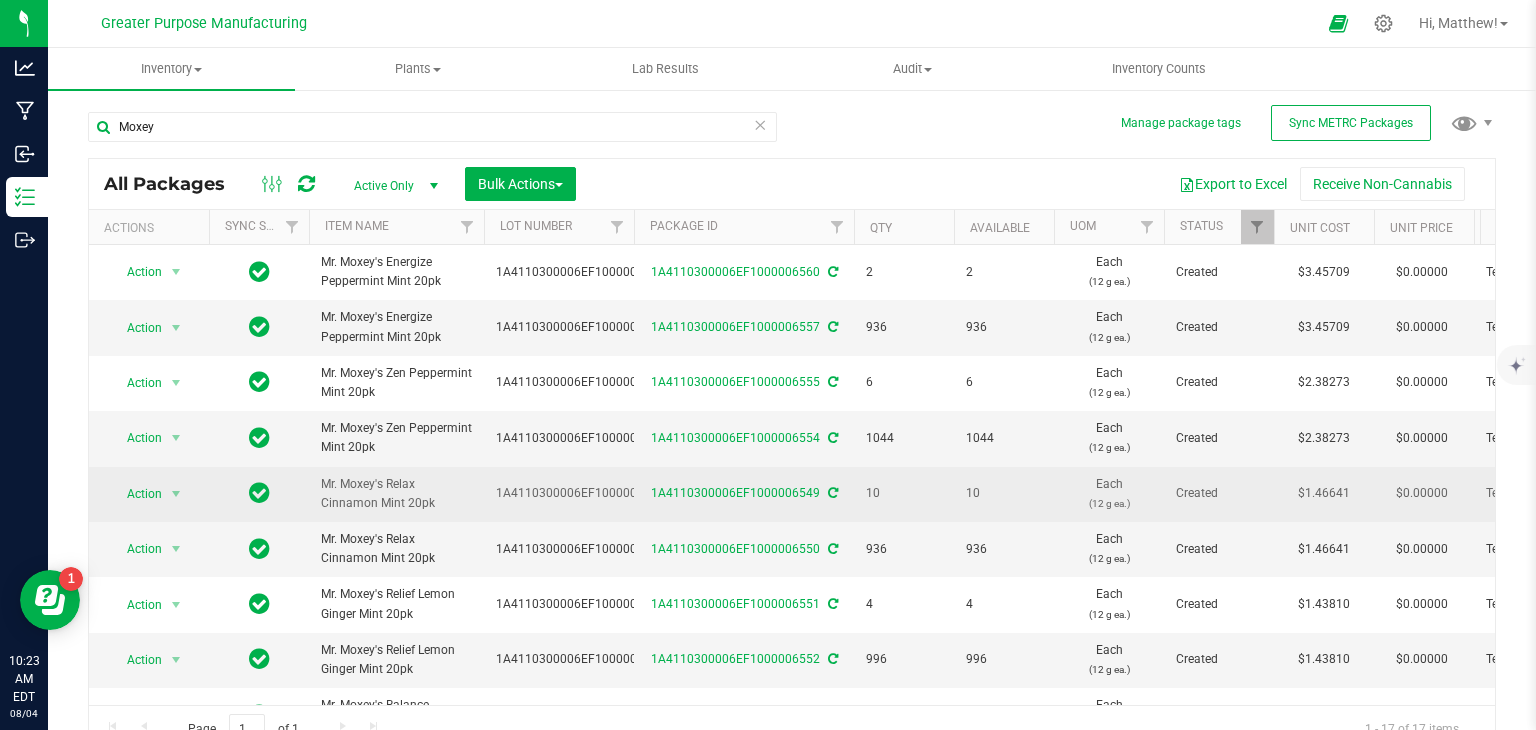 click on "Mr. Moxey's Relax Cinnamon Mint 20pk" at bounding box center (396, 494) 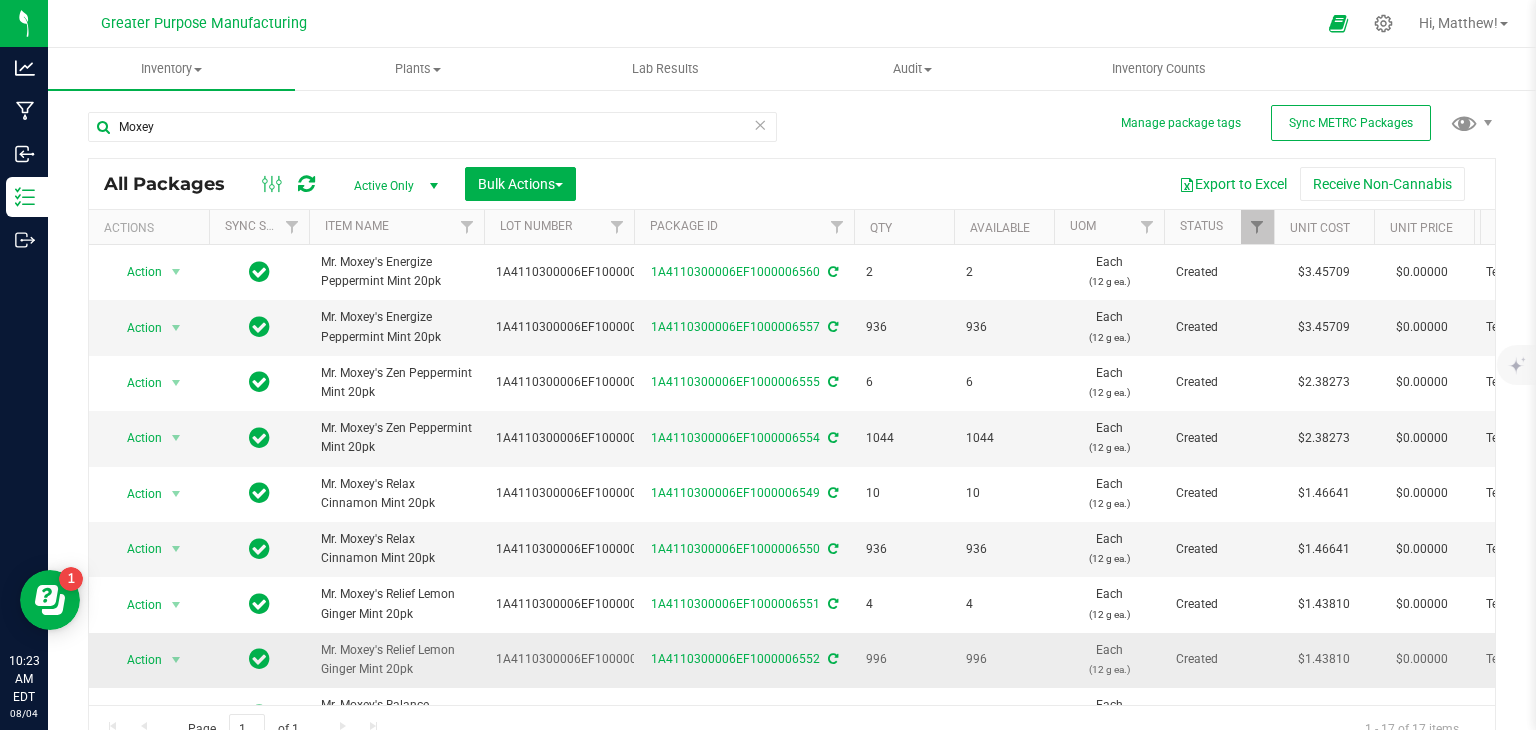 copy on "Mr. Moxey's Relax Cinnamon Mint 20pk" 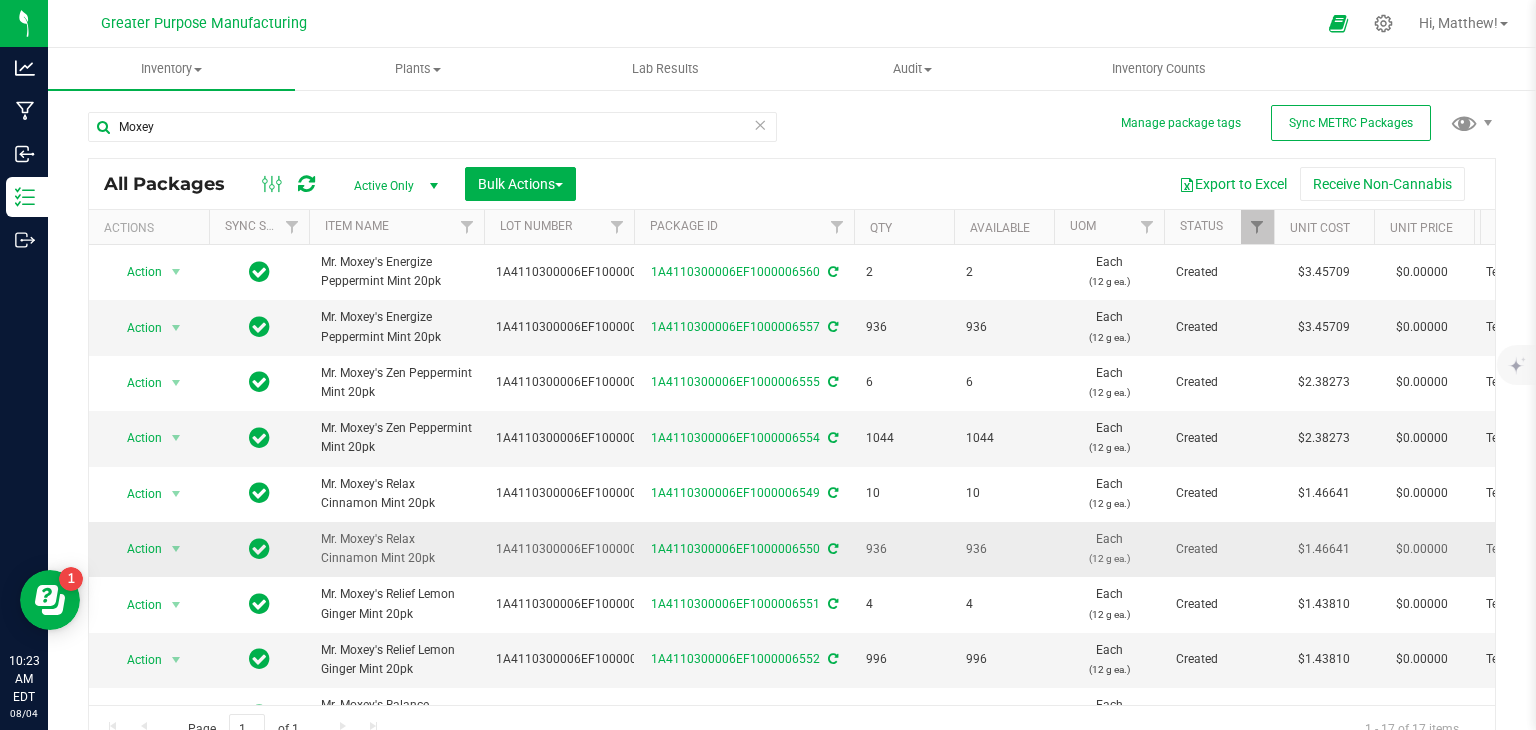 click on "Mr. Moxey's Relax Cinnamon Mint 20pk" at bounding box center [396, 549] 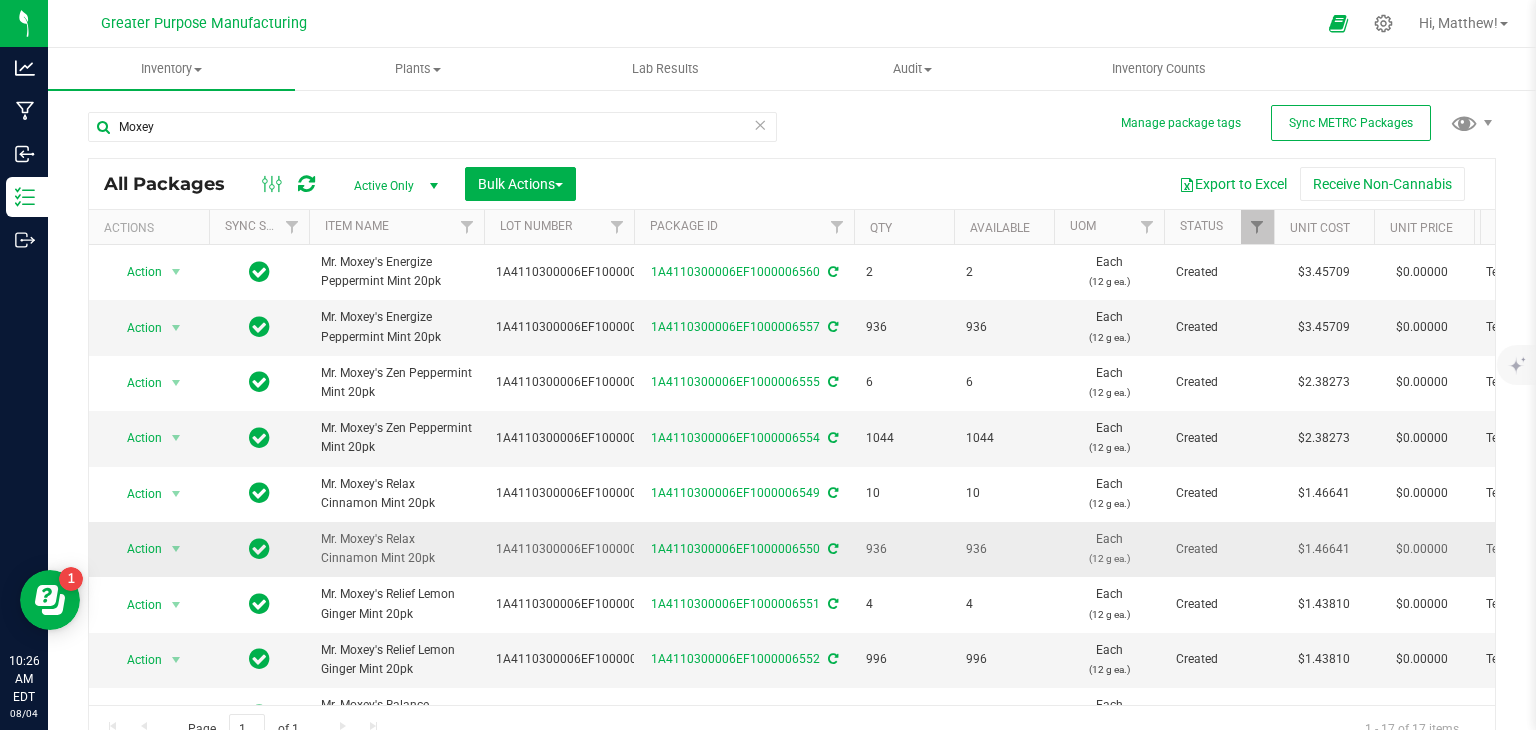 scroll, scrollTop: 0, scrollLeft: 79, axis: horizontal 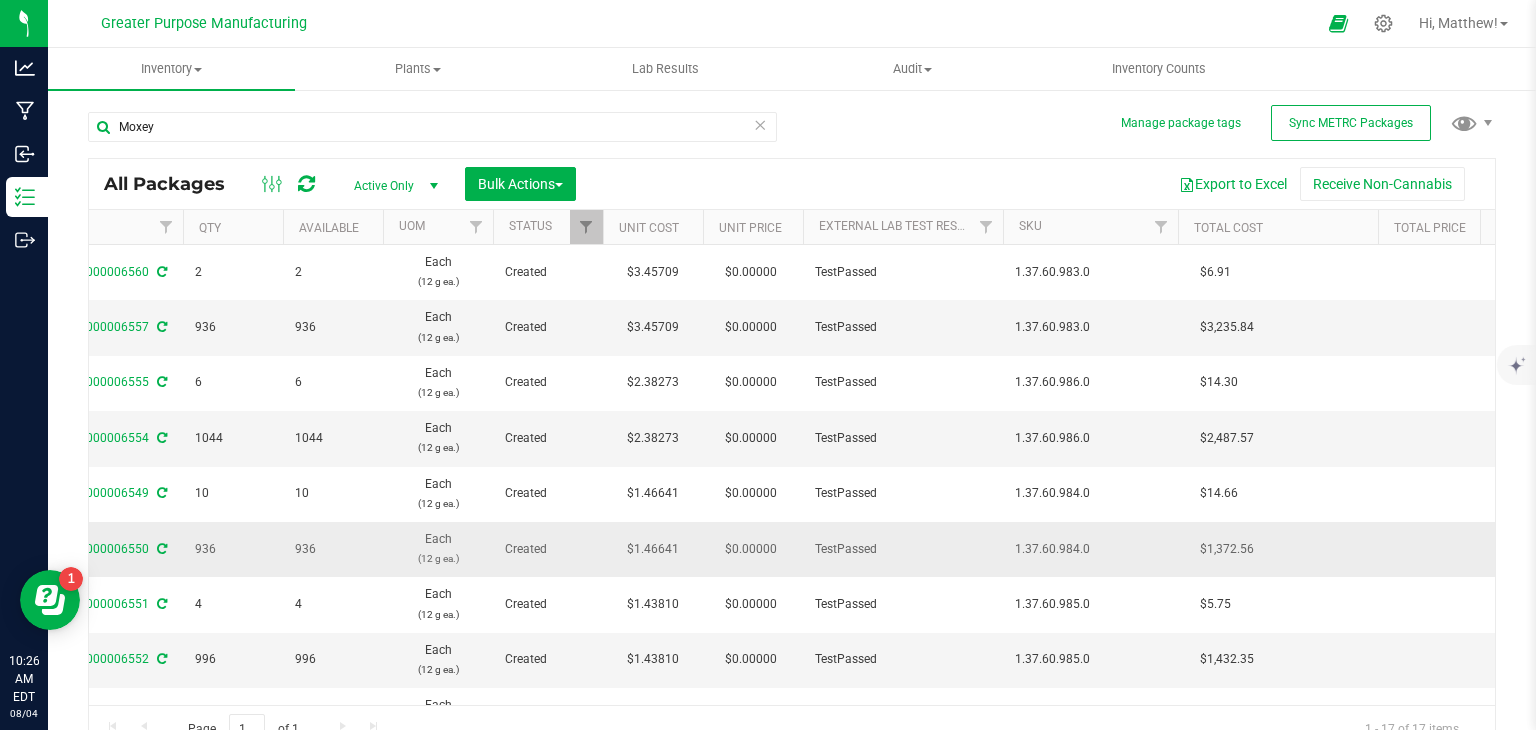 drag, startPoint x: 1095, startPoint y: 544, endPoint x: 1015, endPoint y: 545, distance: 80.00625 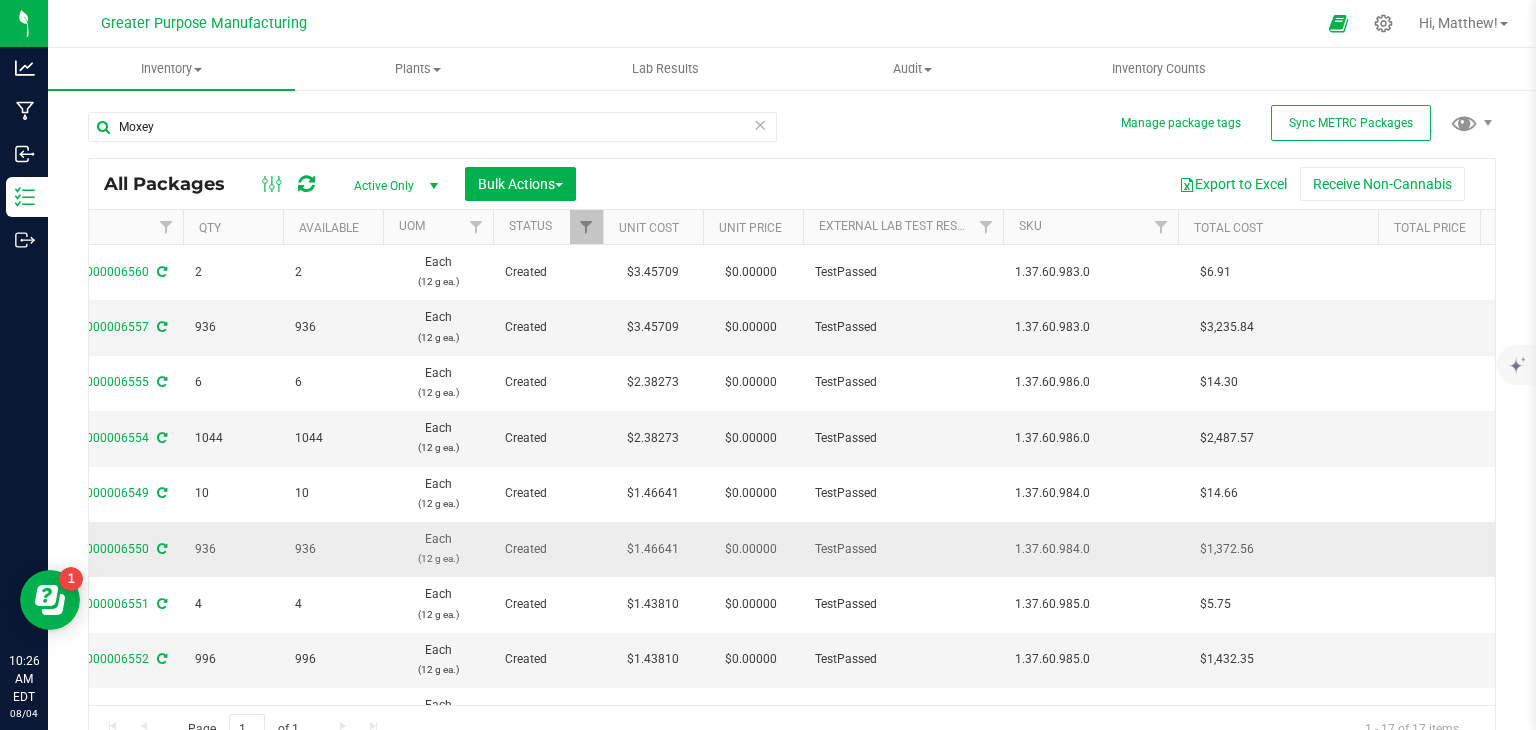 click on "1.37.60.984.0" at bounding box center [1090, 549] 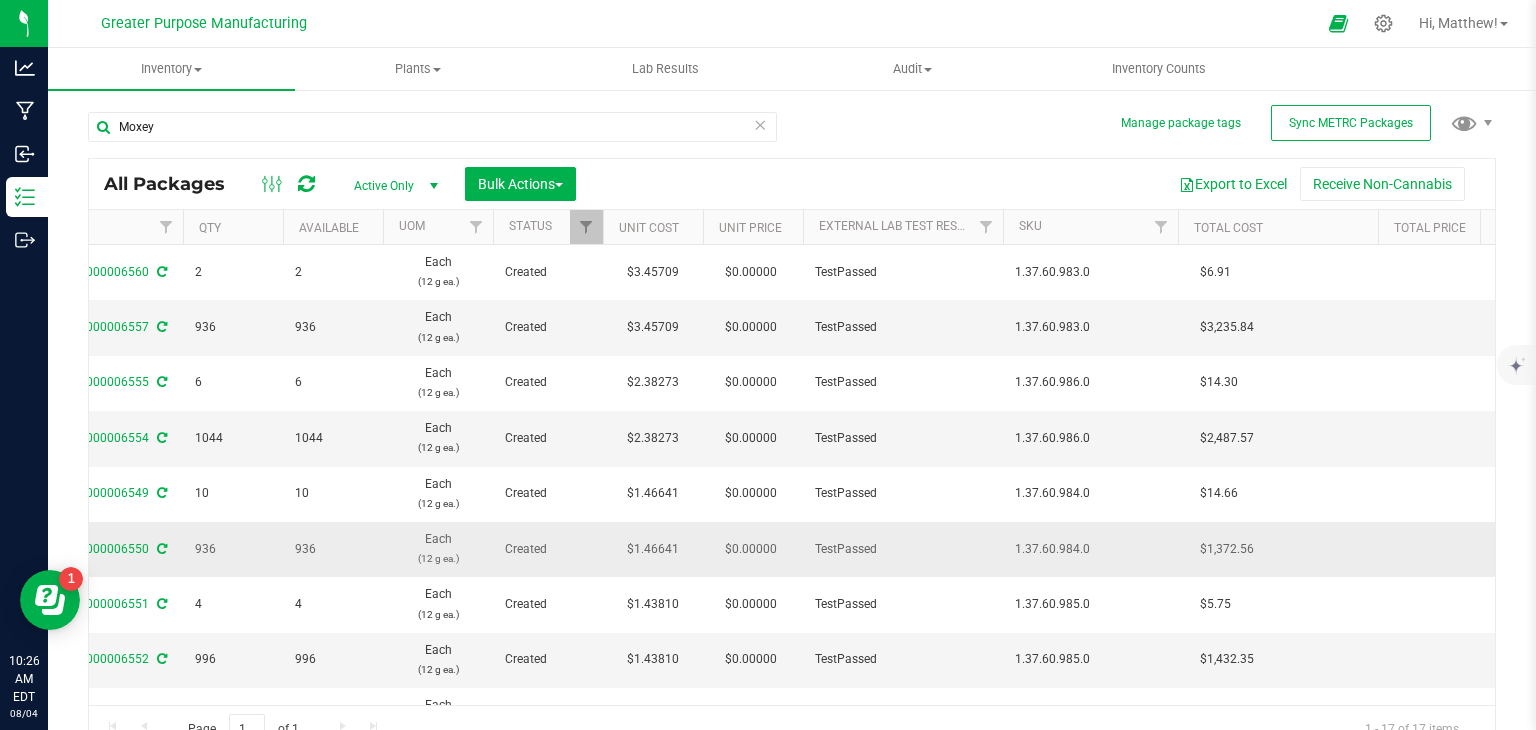 copy on "1.37.60.984.0" 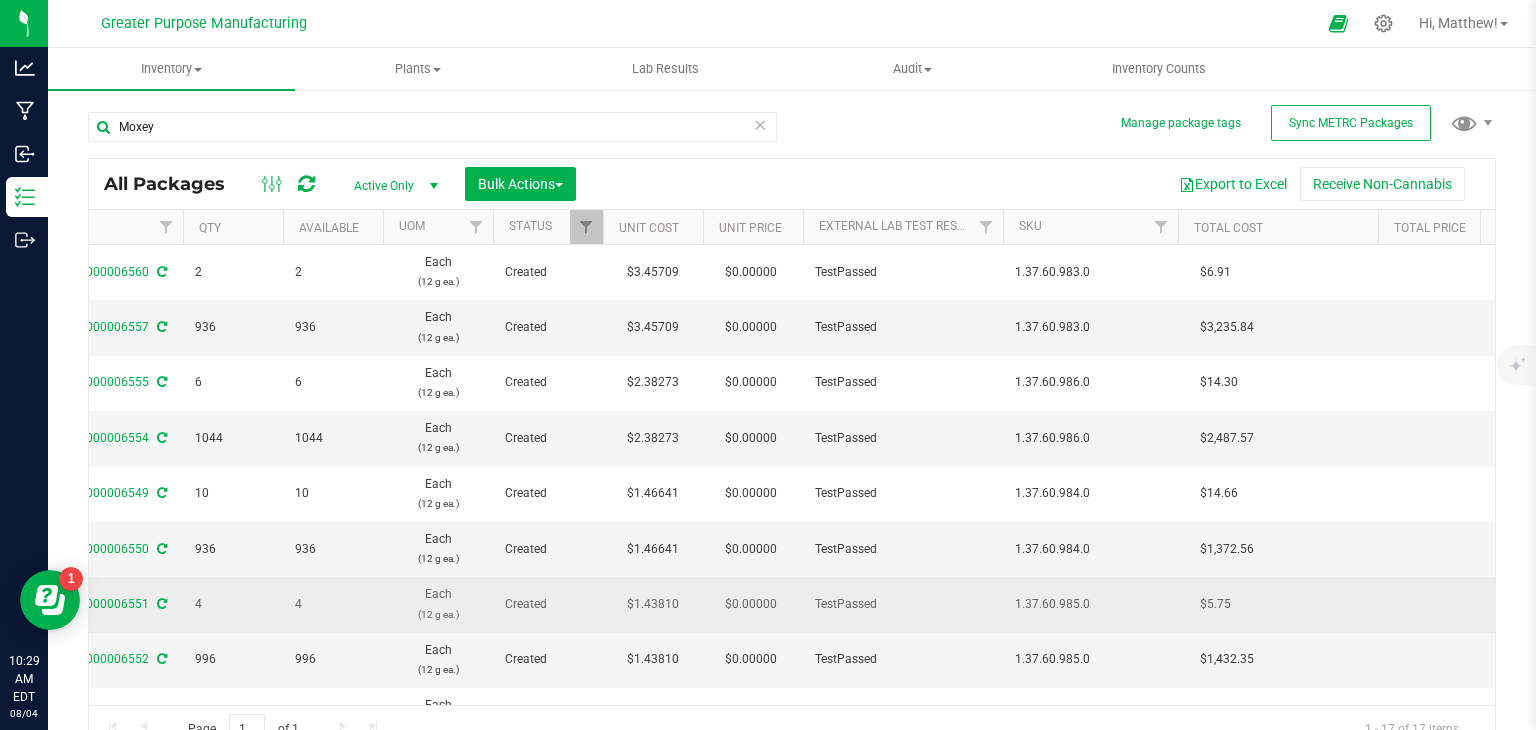 scroll, scrollTop: 0, scrollLeft: 184, axis: horizontal 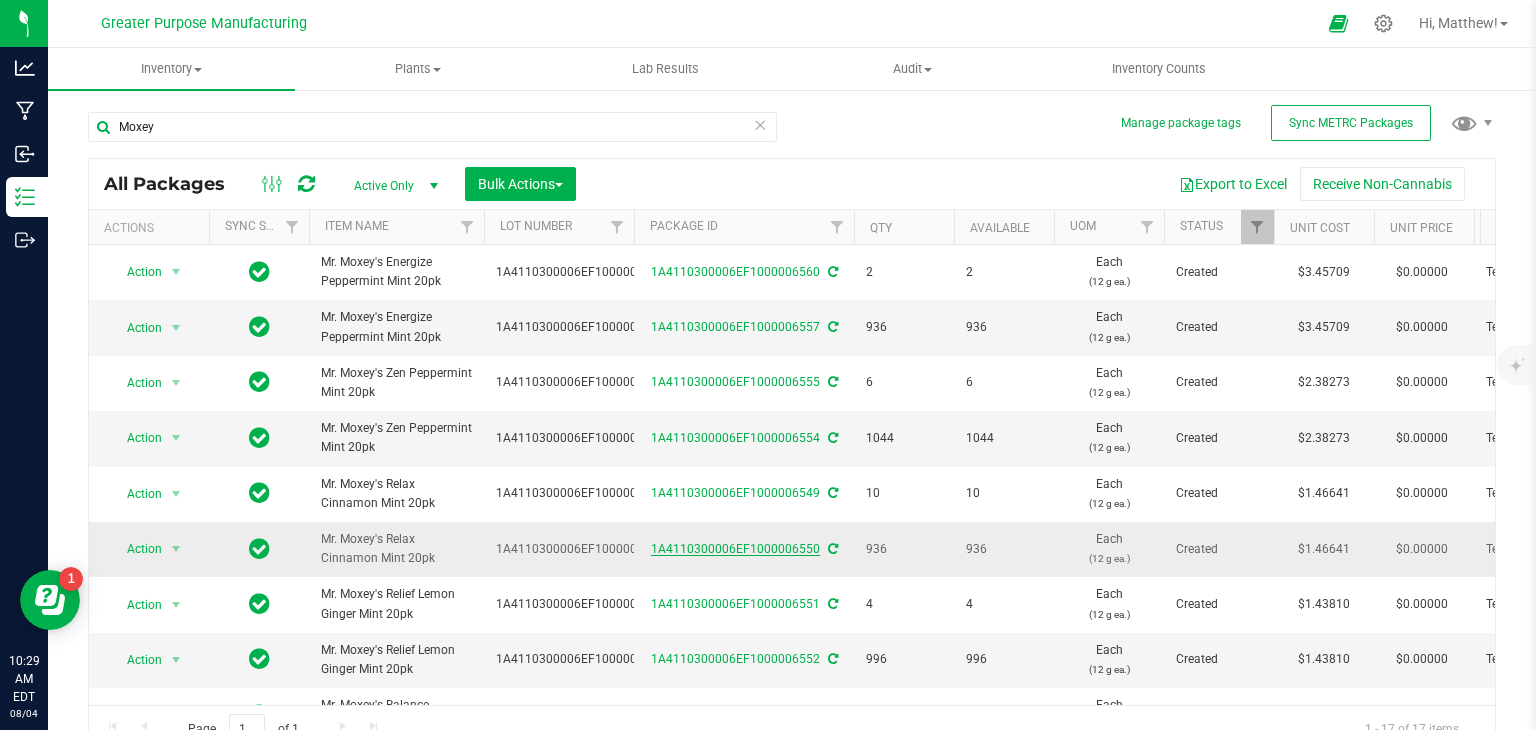 drag, startPoint x: 648, startPoint y: 549, endPoint x: 808, endPoint y: 553, distance: 160.04999 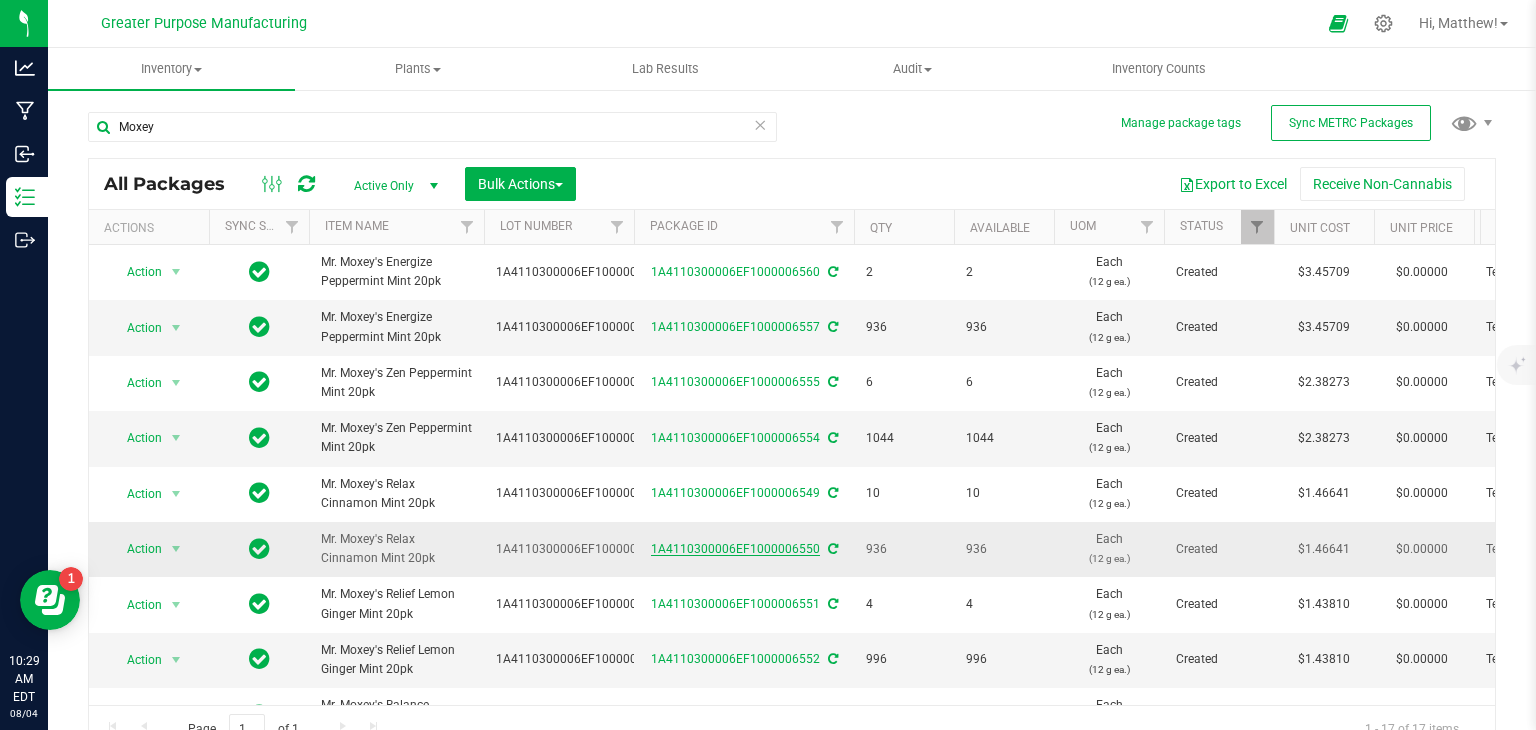 click on "1A4110300006EF1000006550" at bounding box center (744, 549) 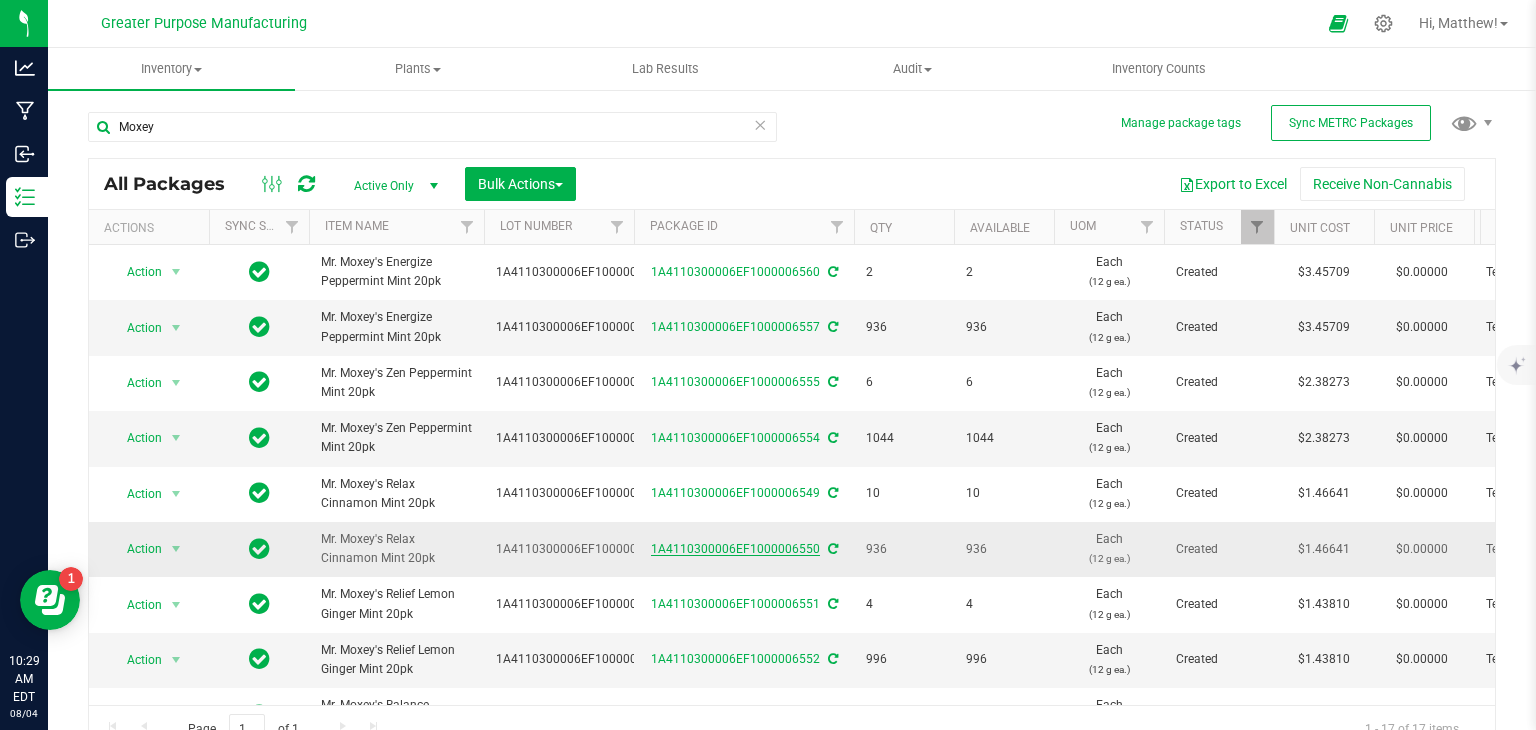 copy on "1A4110300006EF1000006550" 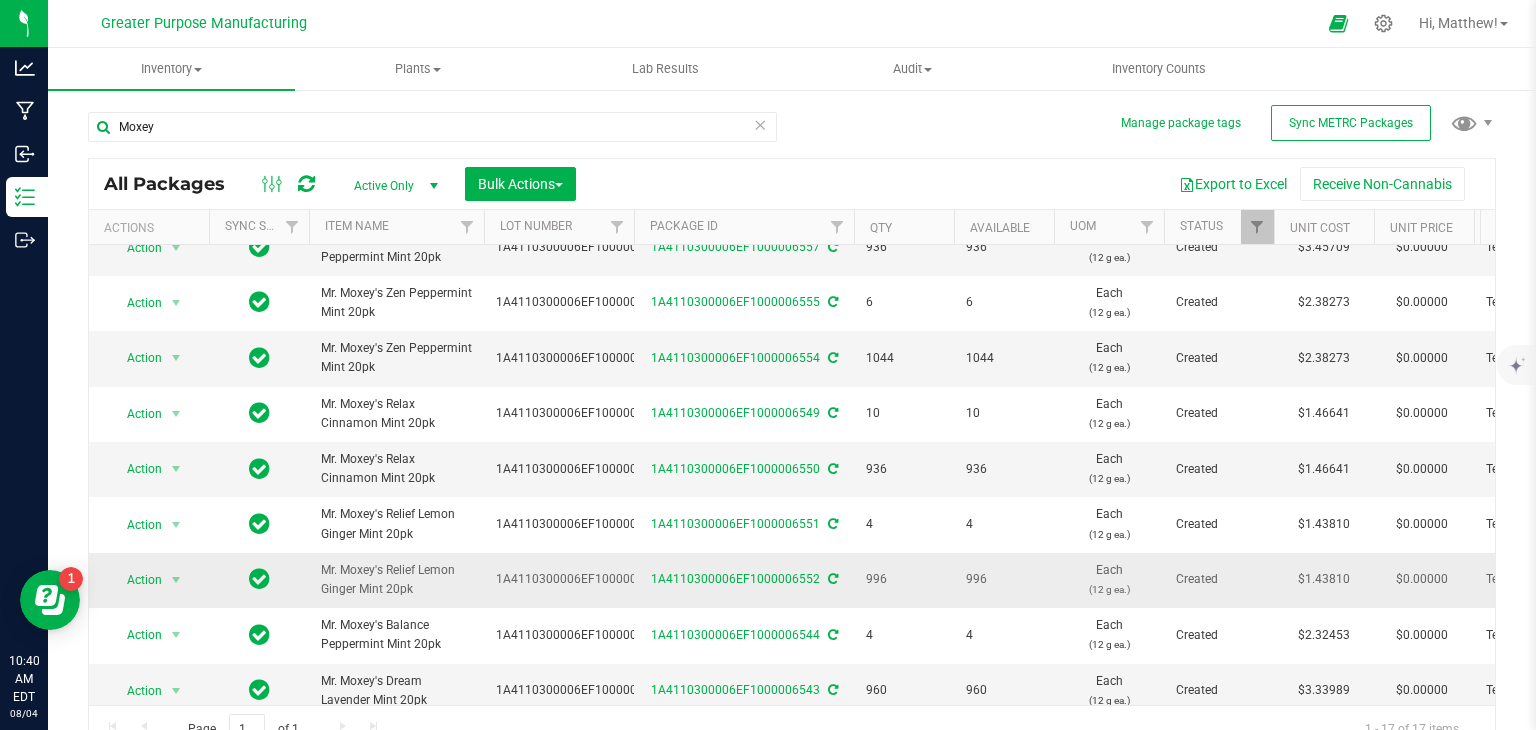scroll, scrollTop: 84, scrollLeft: 0, axis: vertical 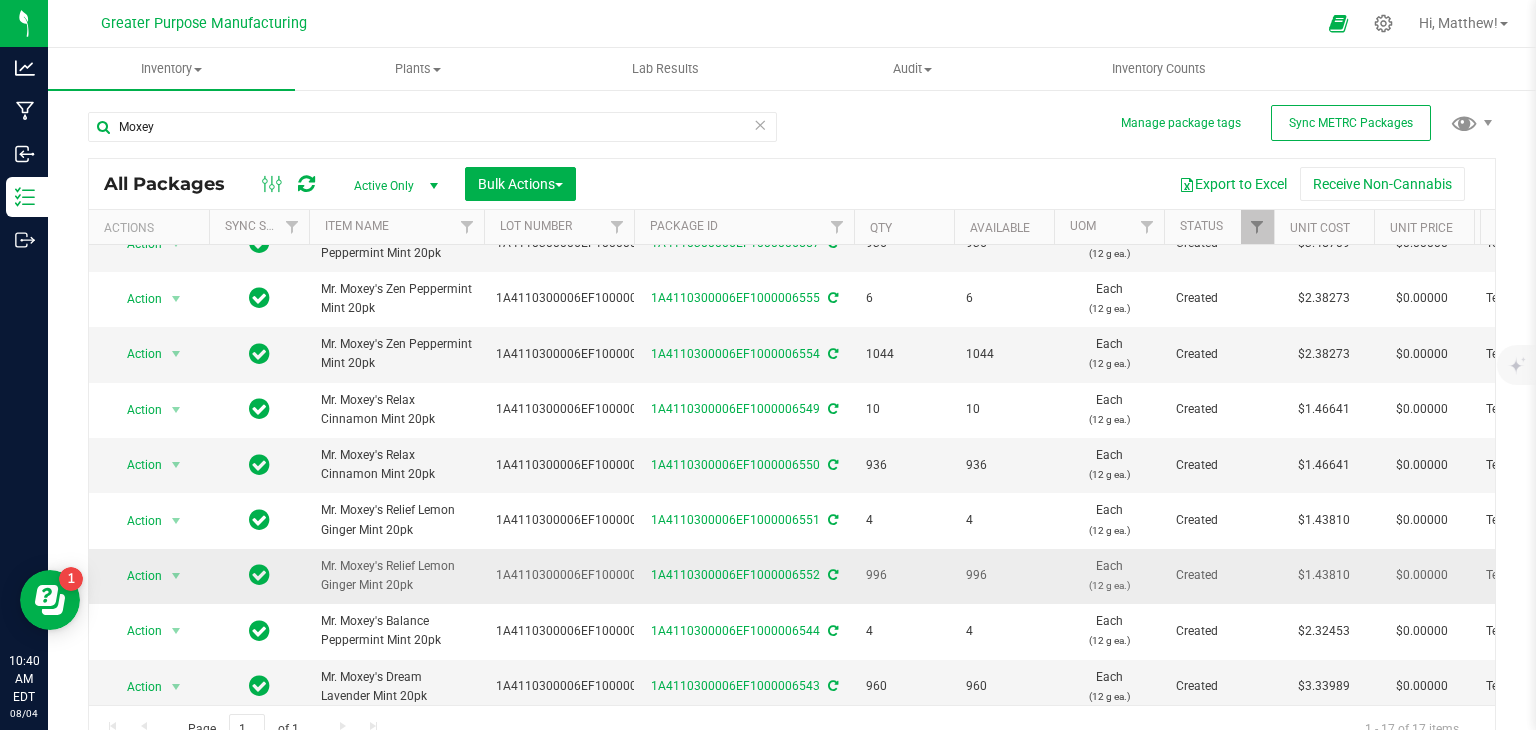 click on "1A4110300006EF1000006552" at bounding box center [744, 576] 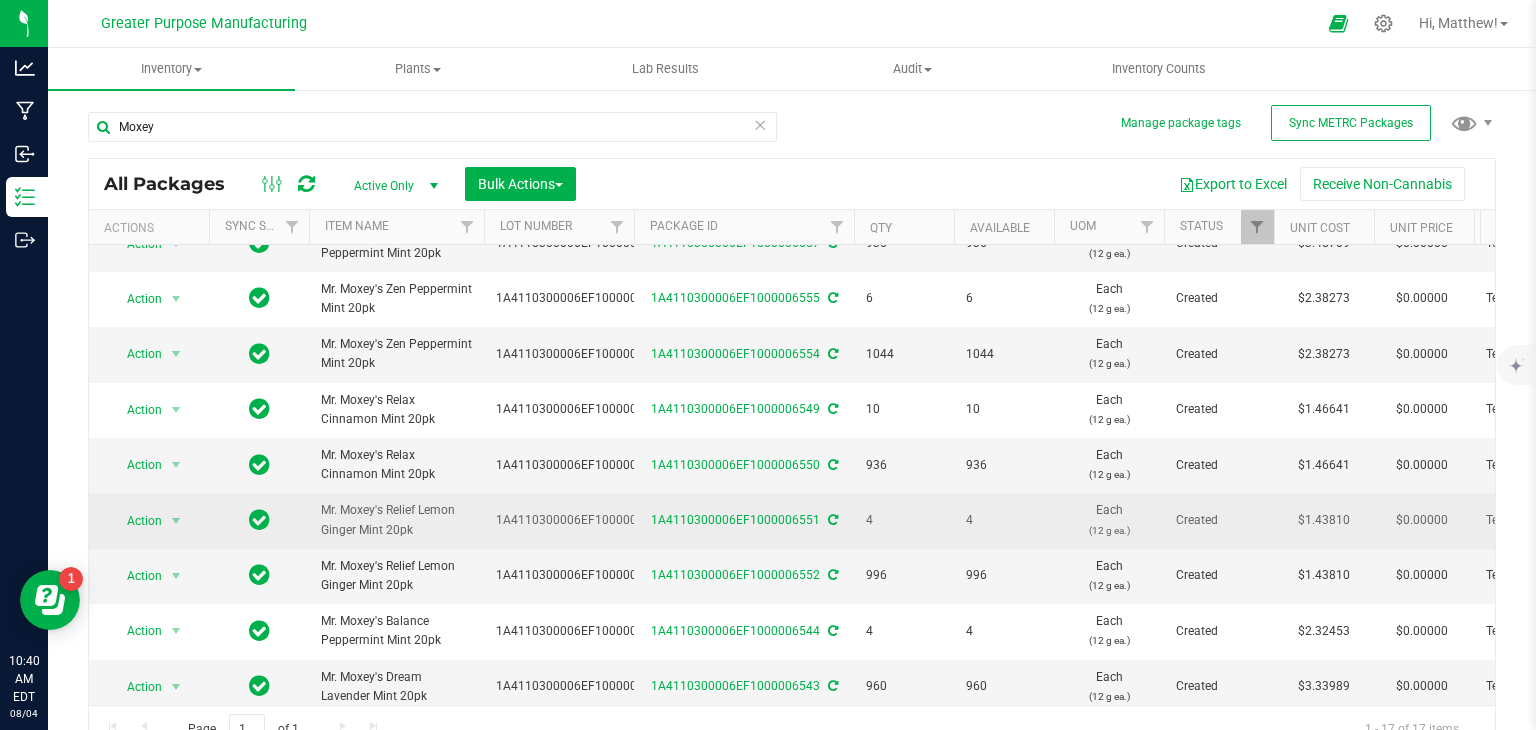 drag, startPoint x: 314, startPoint y: 509, endPoint x: 410, endPoint y: 524, distance: 97.16481 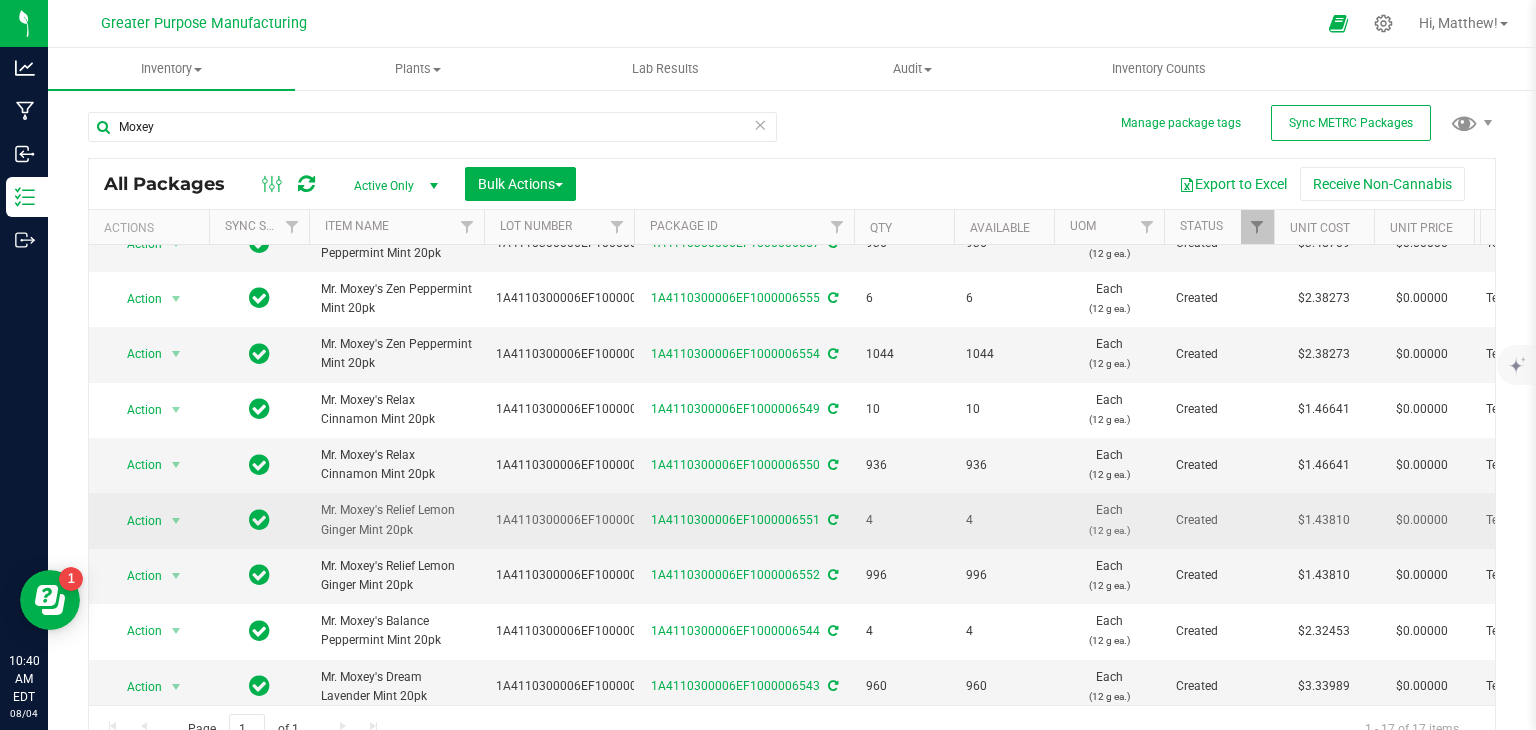 click on "Mr. Moxey's Relief Lemon Ginger Mint 20pk" at bounding box center [396, 520] 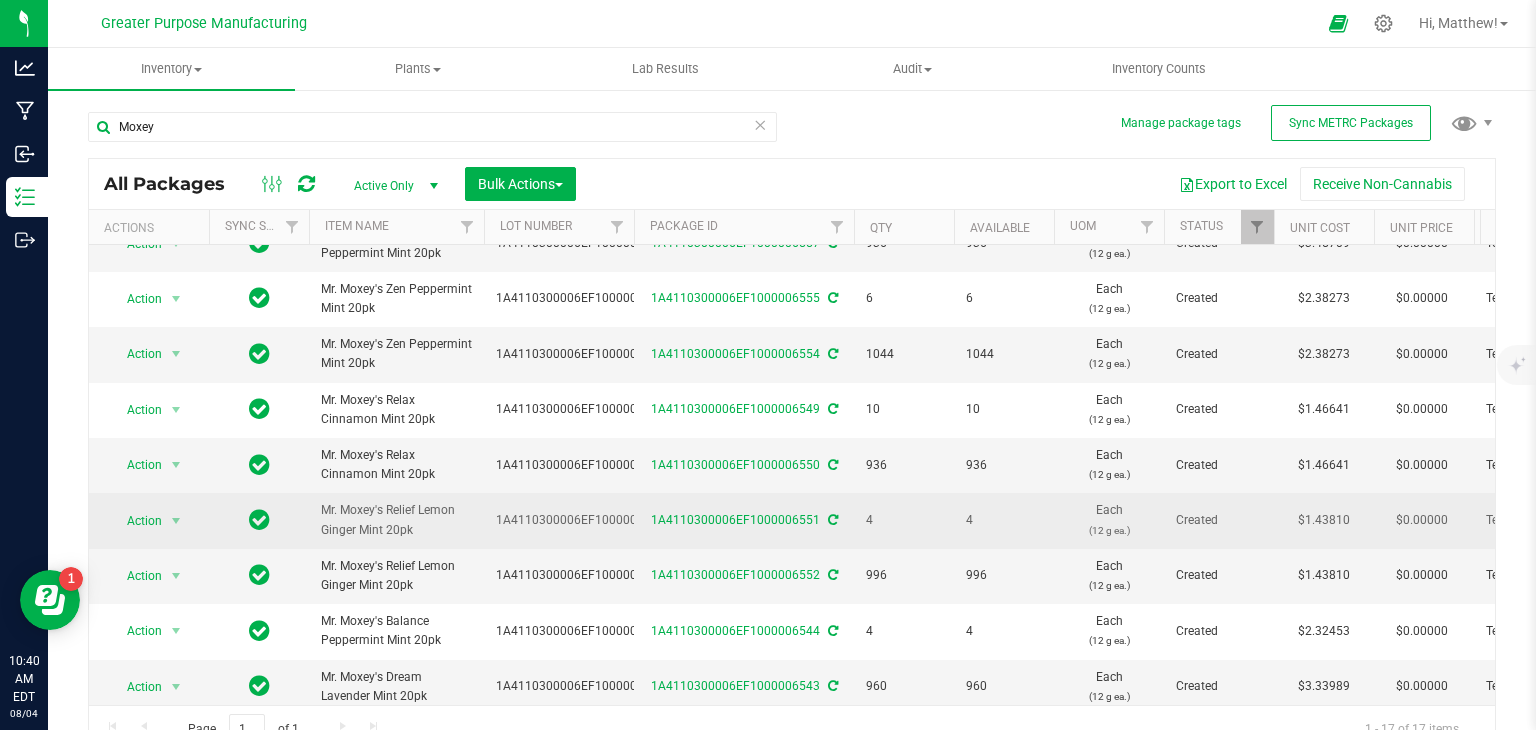 copy on "Mr. Moxey's Relief Lemon Ginger Mint 20pk" 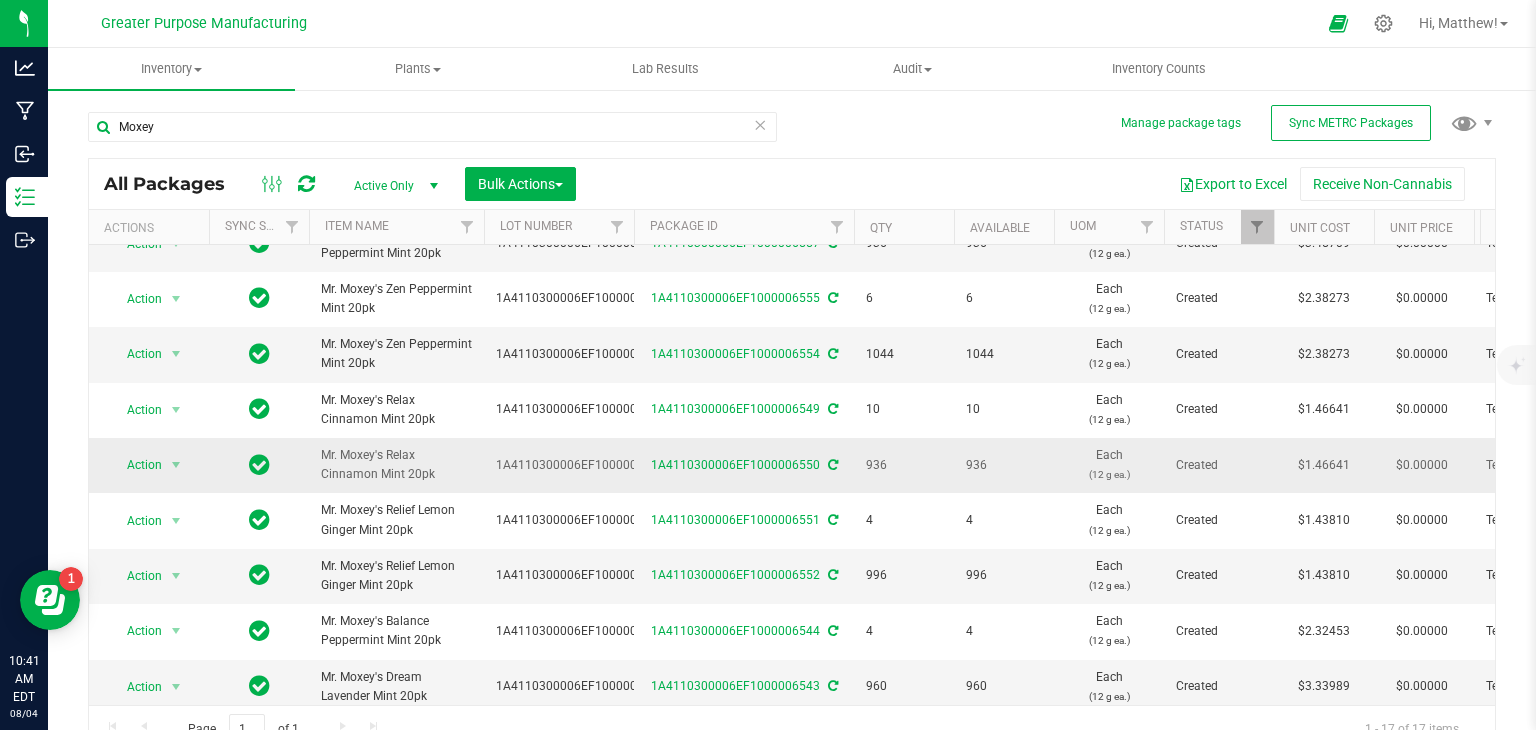 scroll, scrollTop: 84, scrollLeft: 480, axis: both 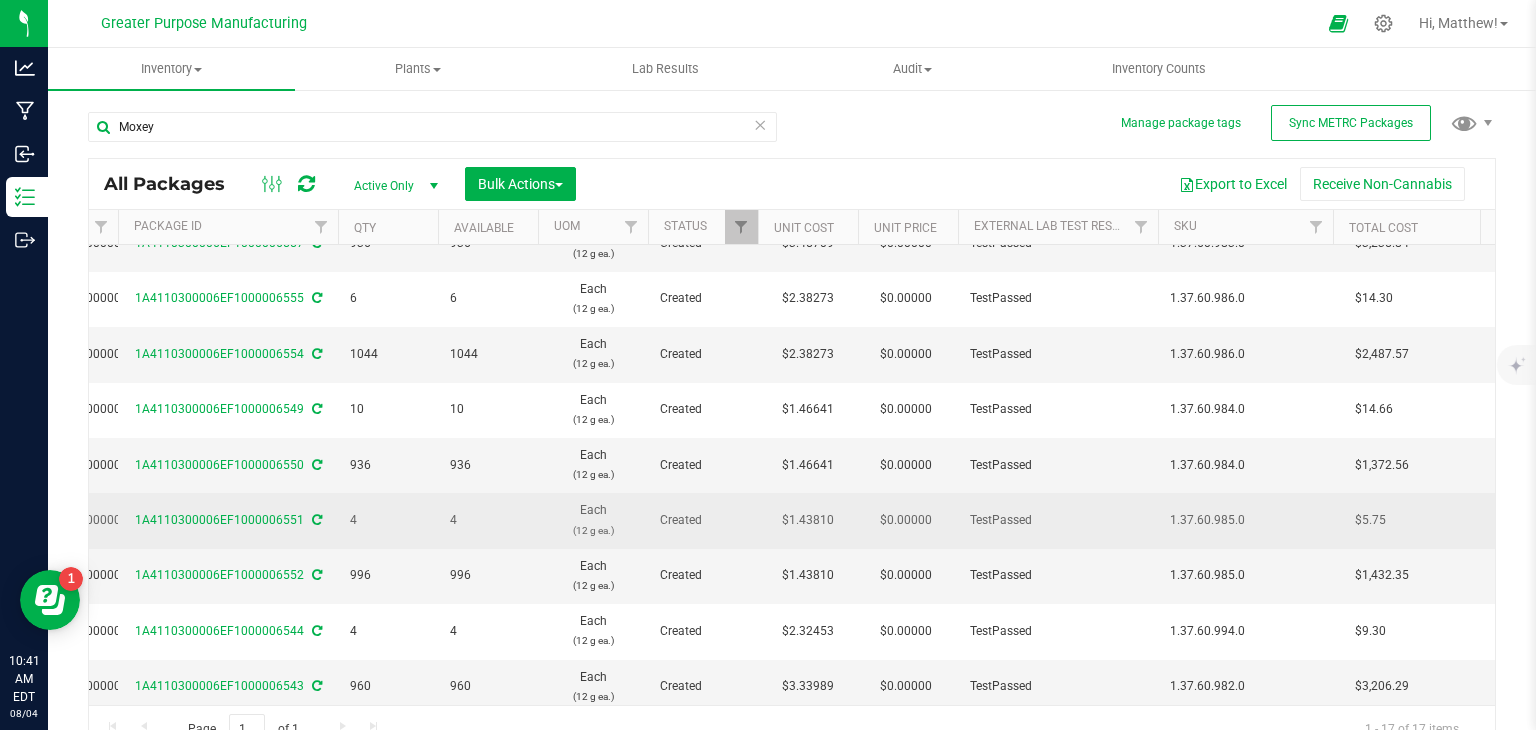 drag, startPoint x: 1252, startPoint y: 519, endPoint x: 1172, endPoint y: 518, distance: 80.00625 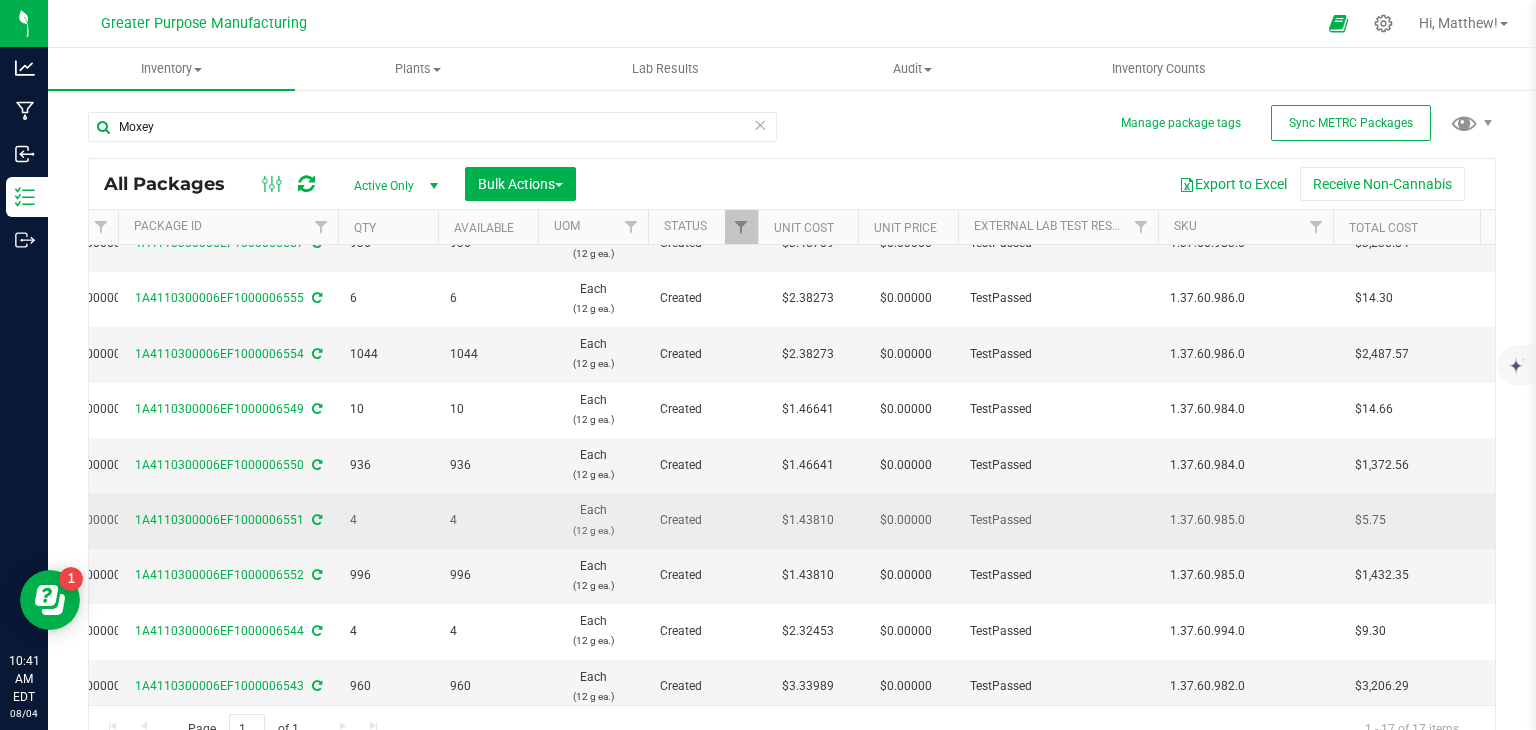 click on "1.37.60.985.0" at bounding box center [1245, 520] 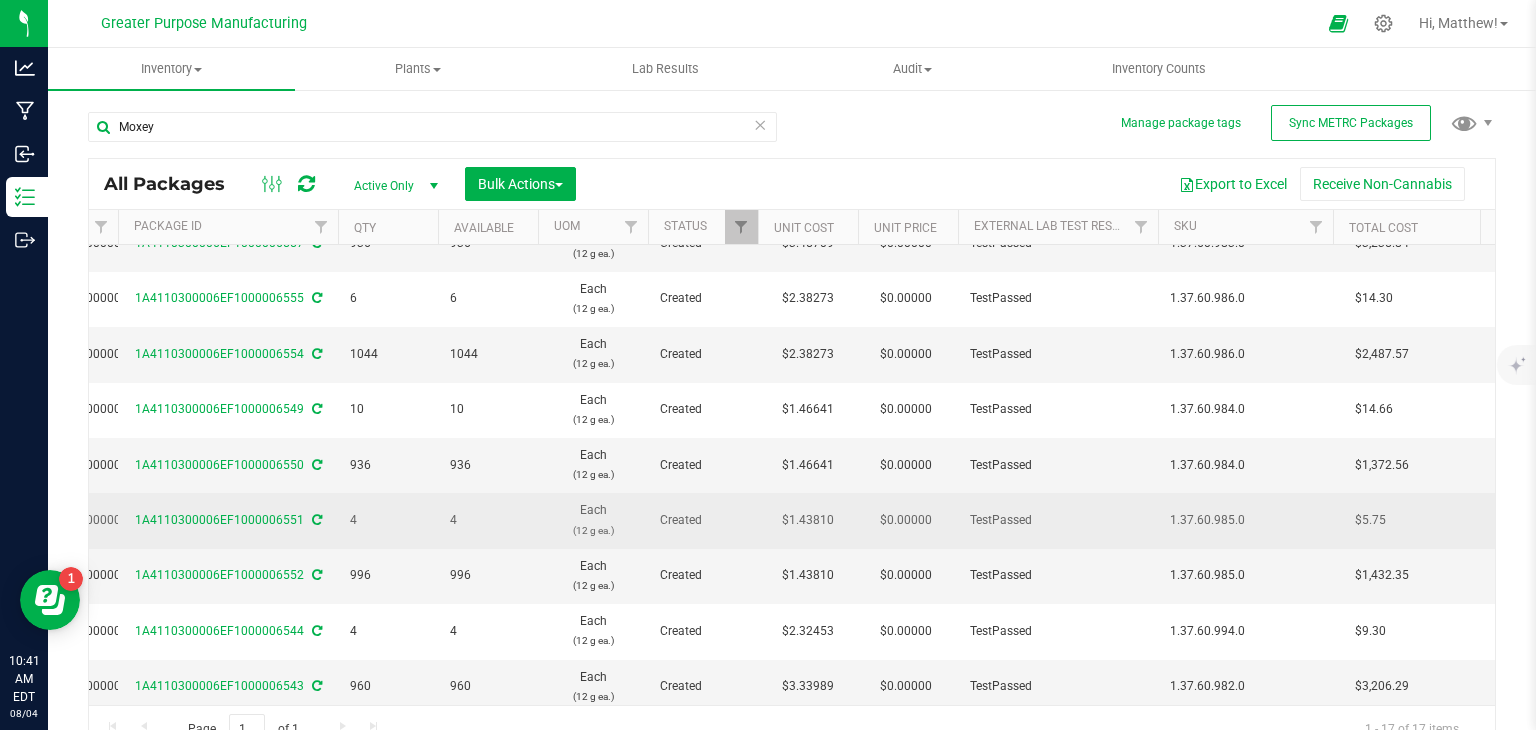 copy on "1.37.60.985.0" 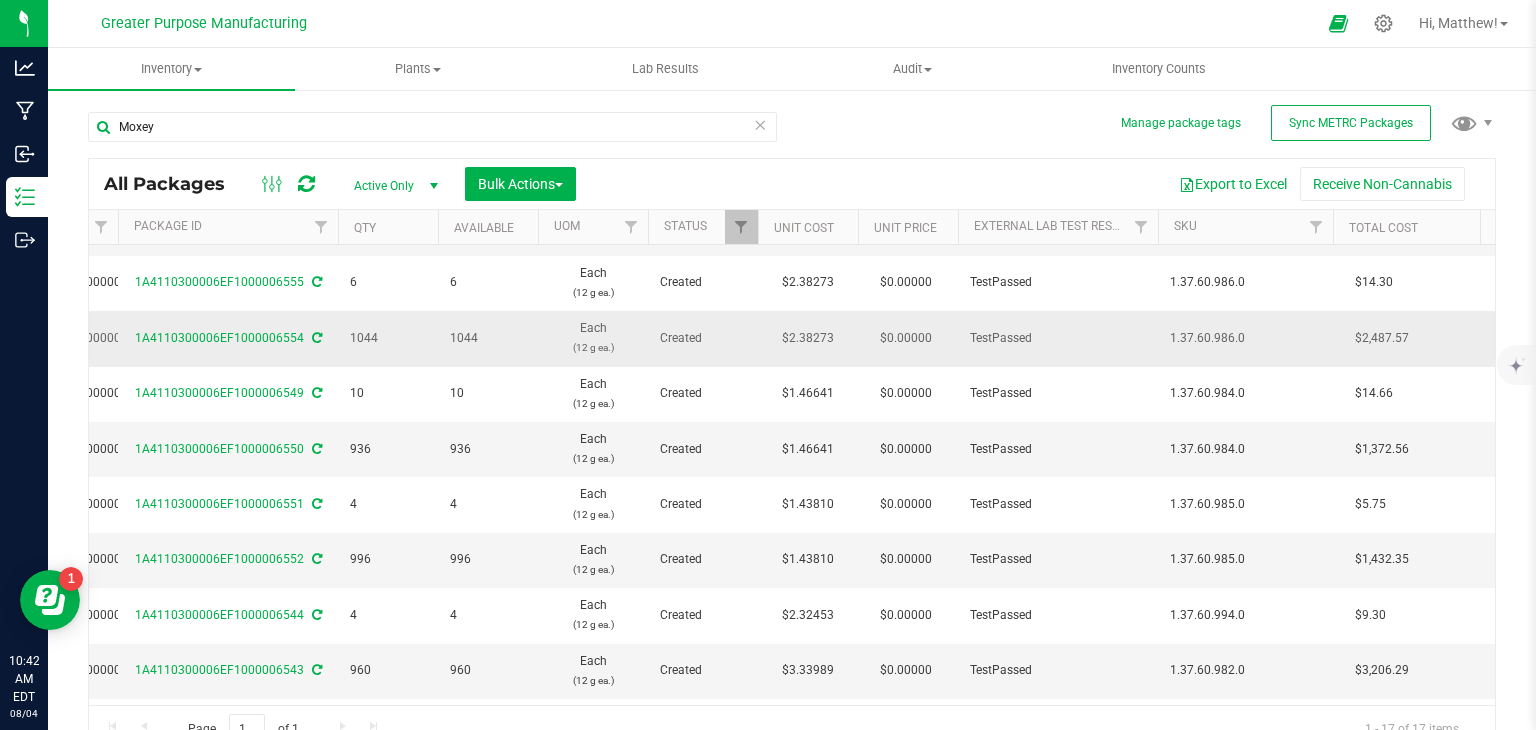 scroll, scrollTop: 100, scrollLeft: 516, axis: both 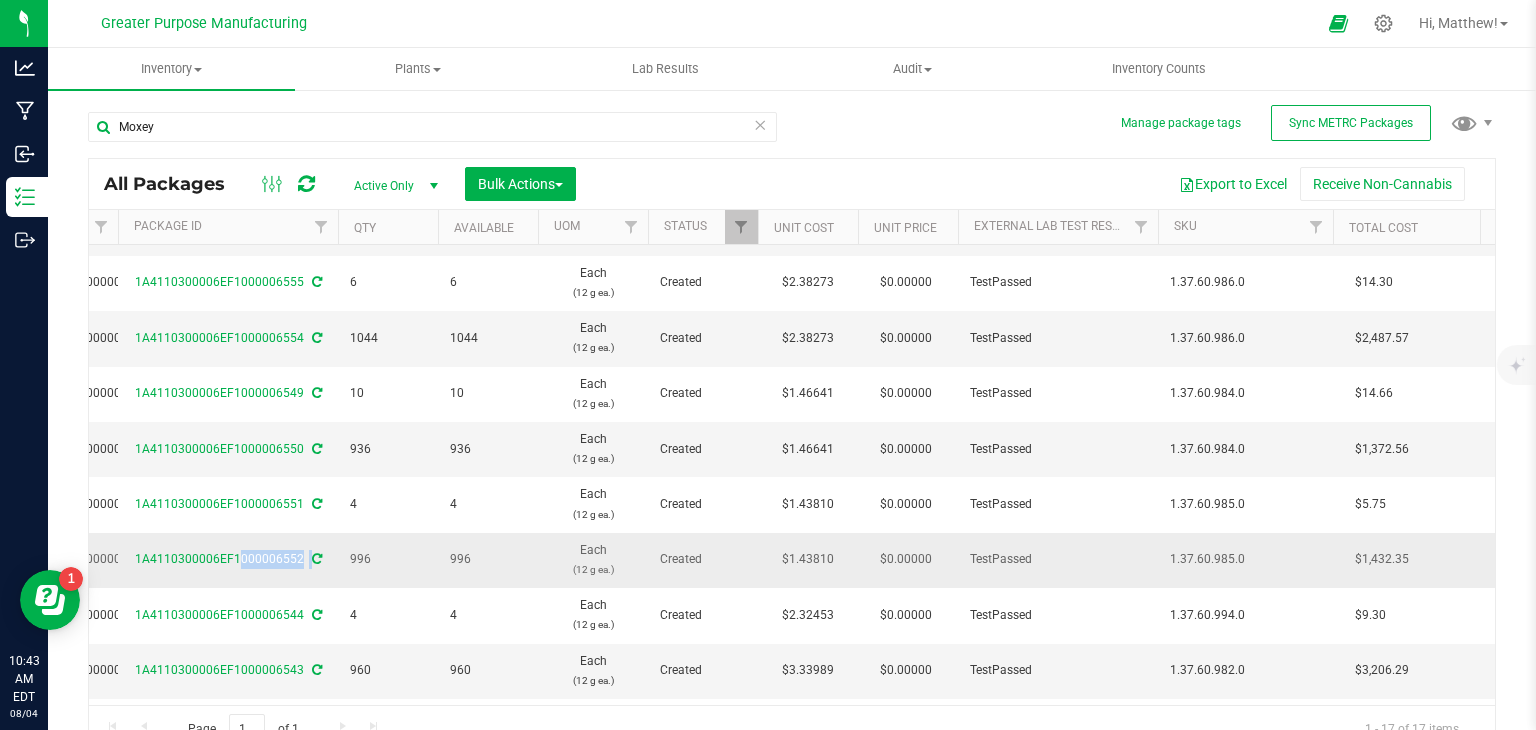 drag, startPoint x: 304, startPoint y: 560, endPoint x: 135, endPoint y: 555, distance: 169.07394 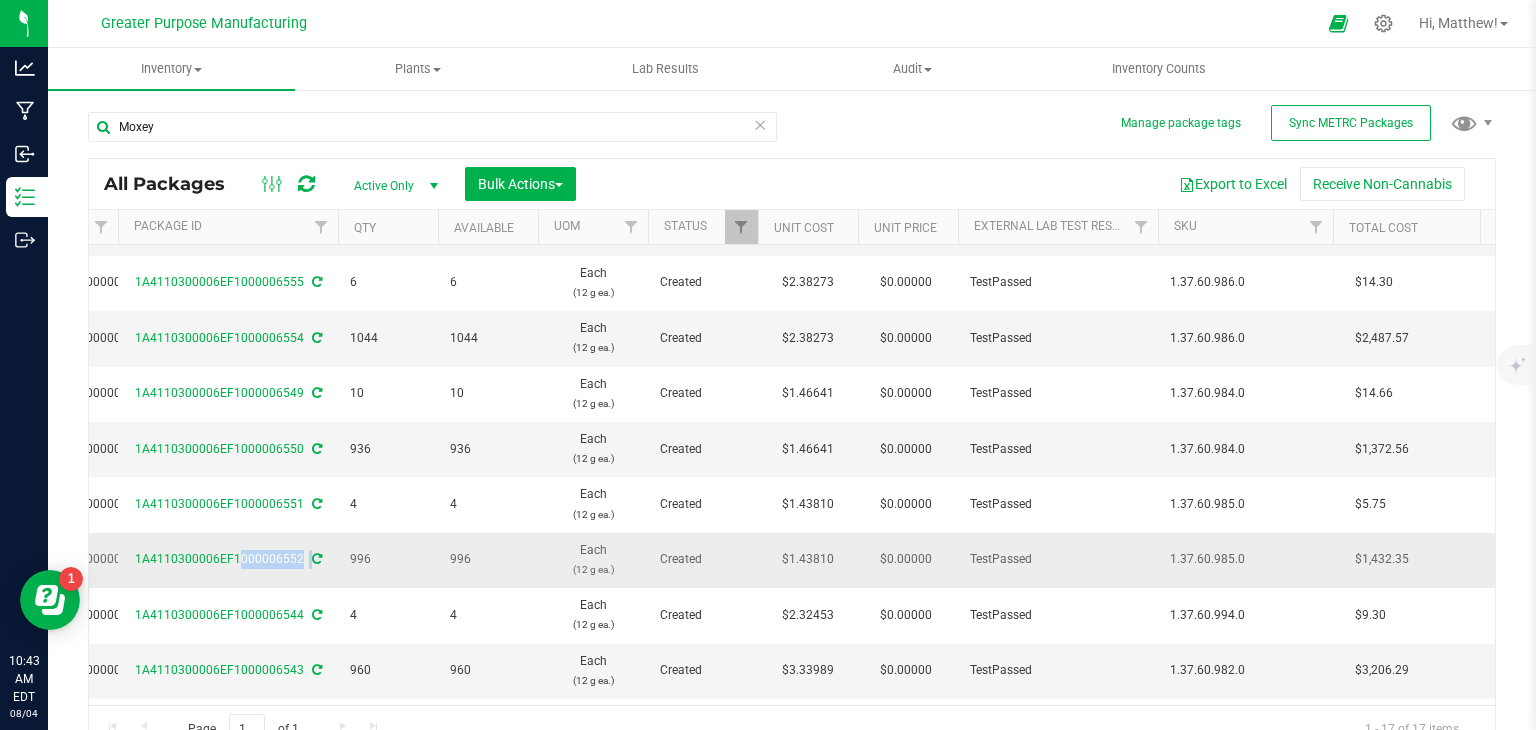 click on "1A4110300006EF1000006552" at bounding box center (228, 559) 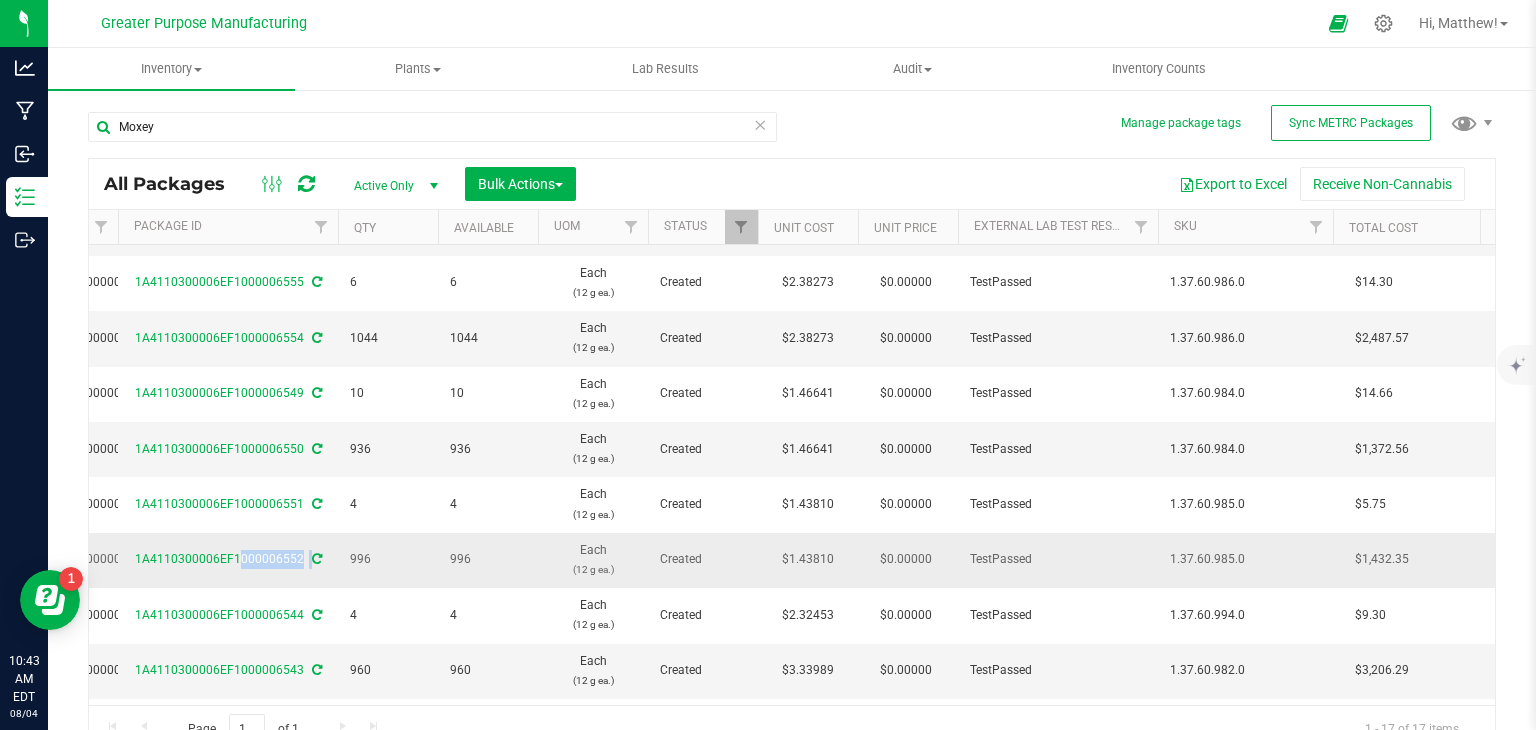 copy on "1A4110300006EF1000006552" 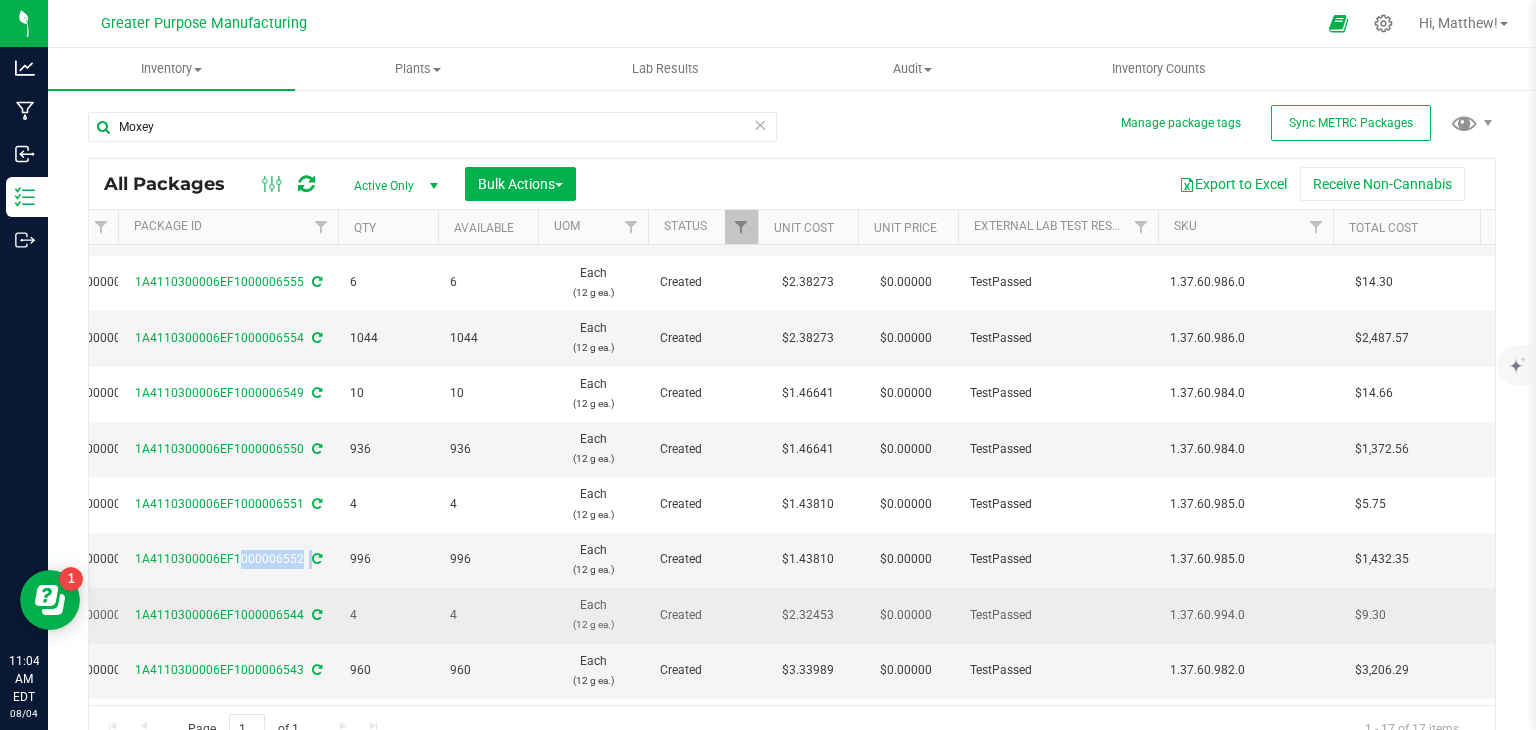 scroll, scrollTop: 100, scrollLeft: 347, axis: both 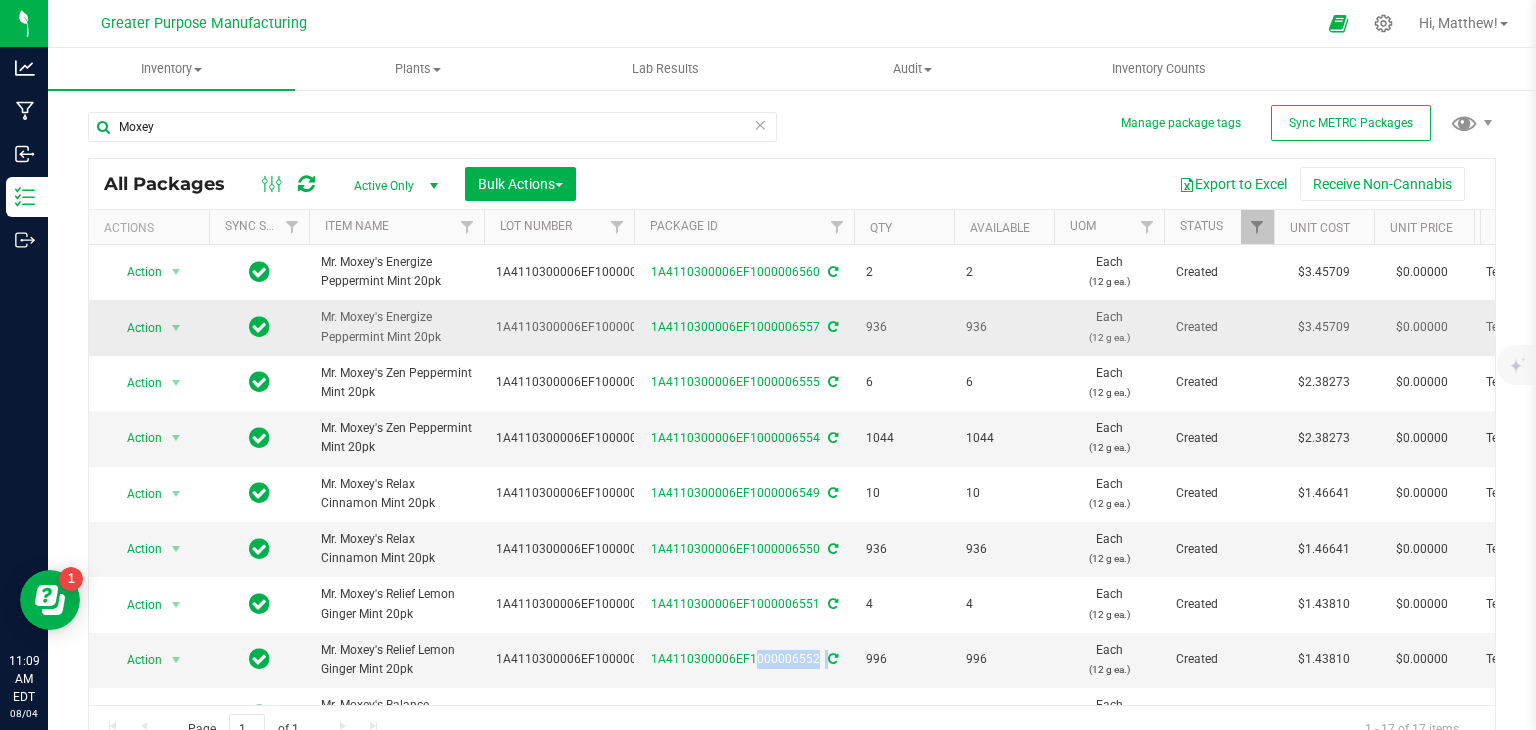 drag, startPoint x: 320, startPoint y: 317, endPoint x: 436, endPoint y: 337, distance: 117.71151 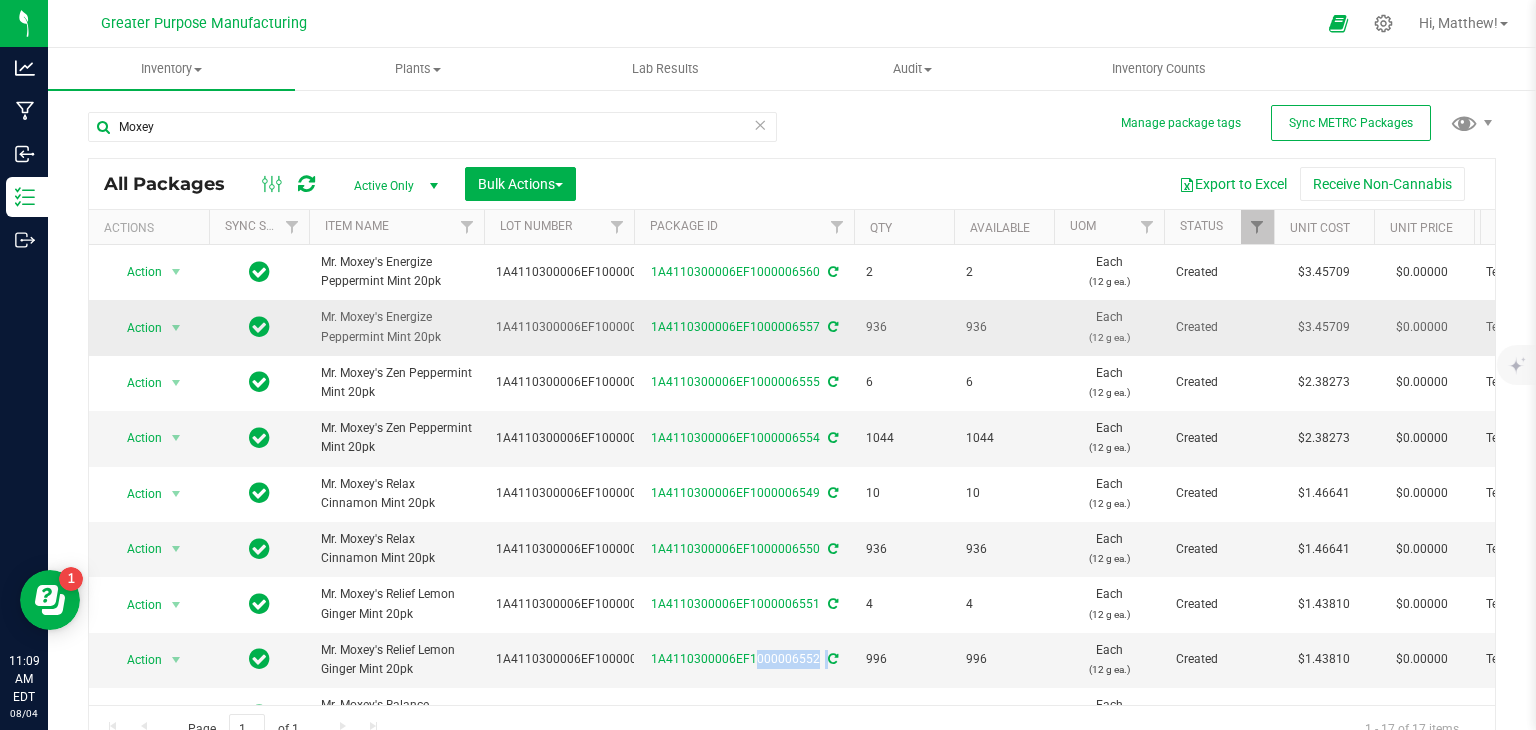 click on "Mr. Moxey's Energize Peppermint Mint 20pk" at bounding box center (396, 327) 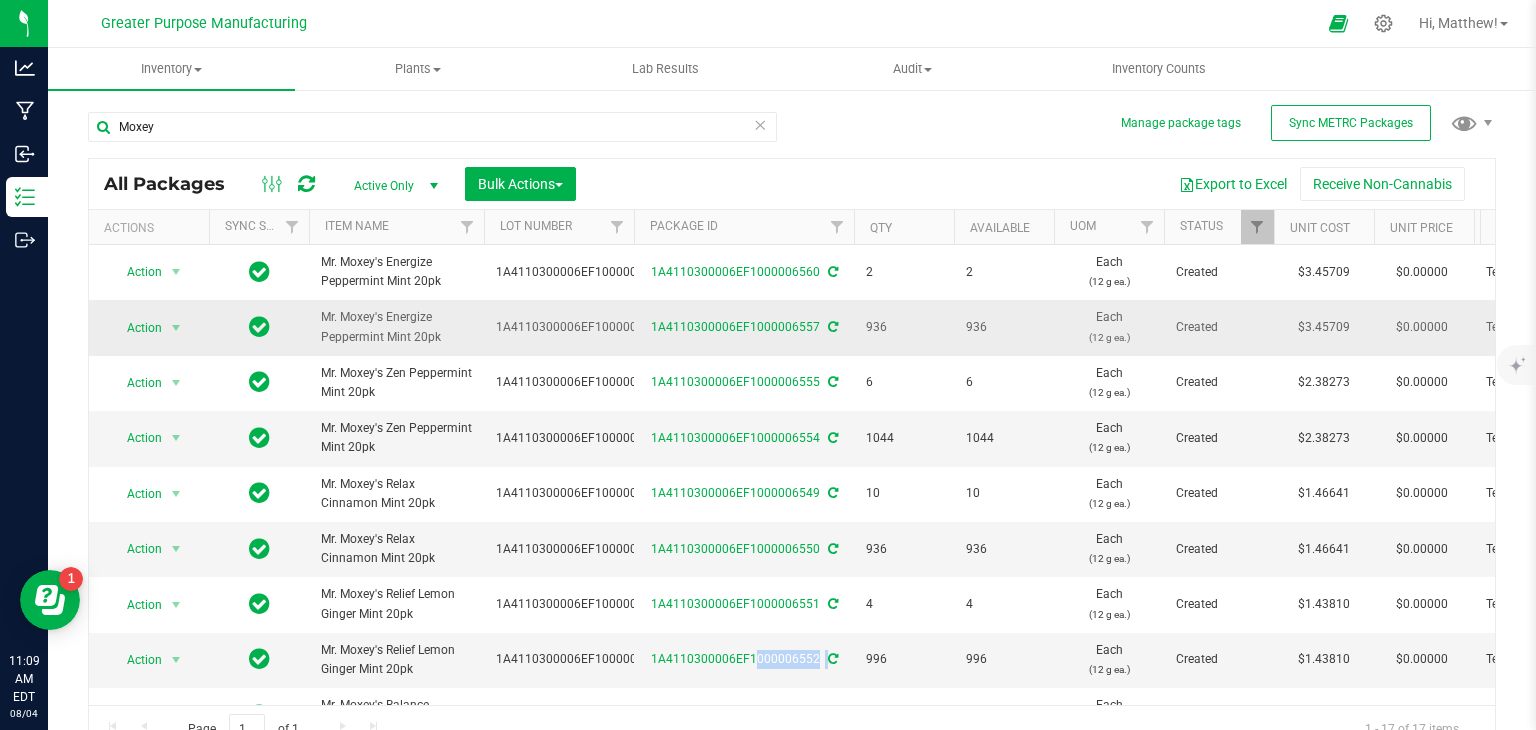 copy on "Mr. Moxey's Energize Peppermint Mint 20pk" 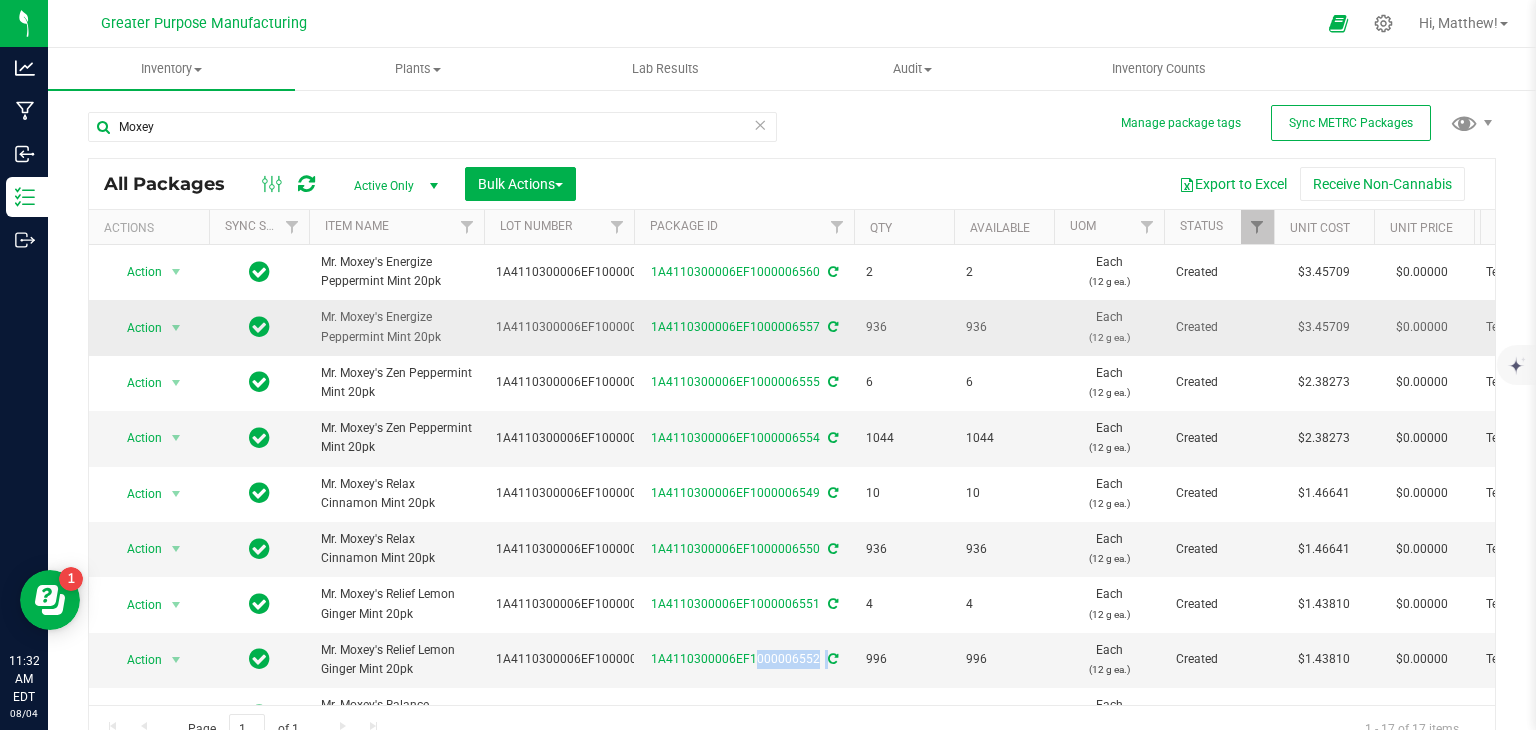 scroll, scrollTop: 50, scrollLeft: 4, axis: both 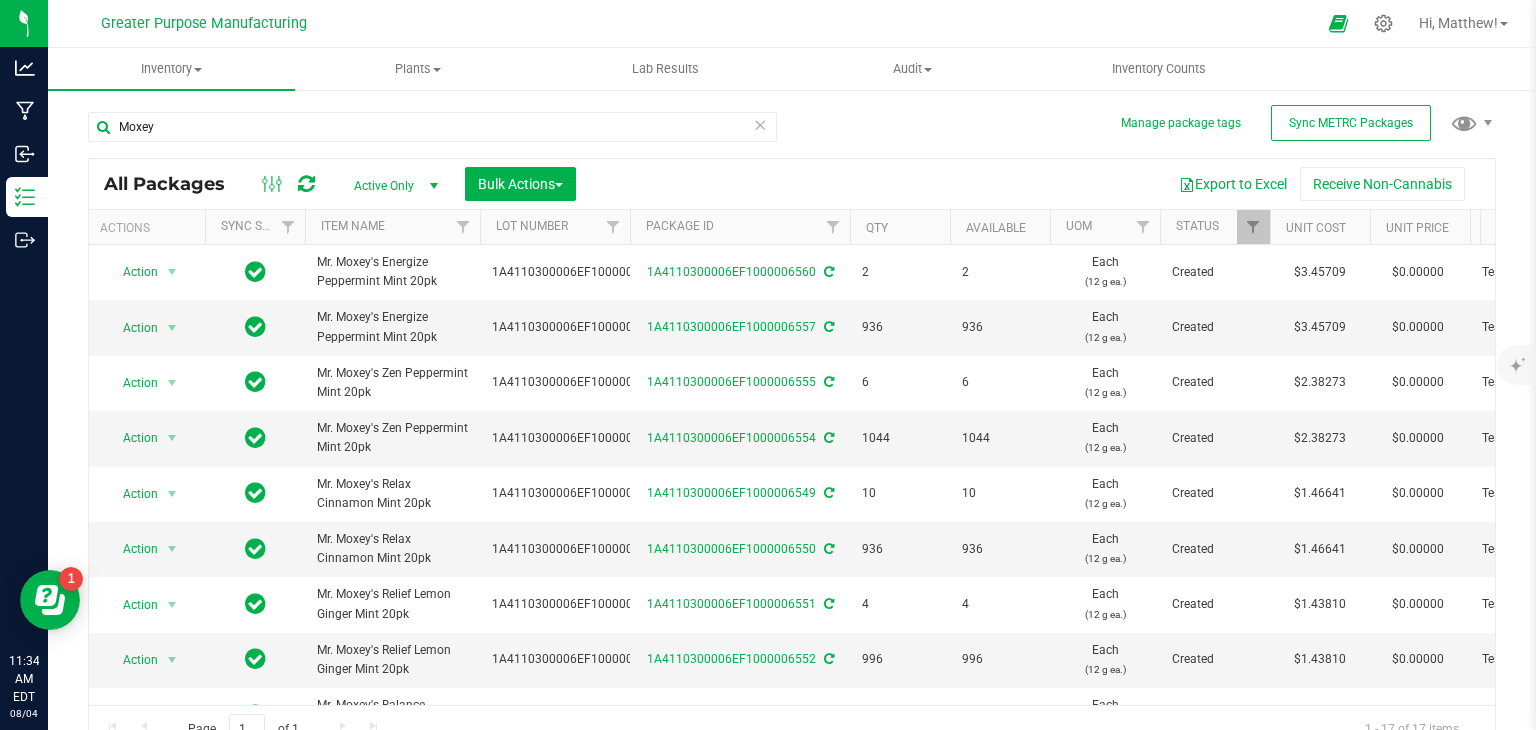 click on "Export to Excel
Receive Non-Cannabis" at bounding box center (1035, 184) 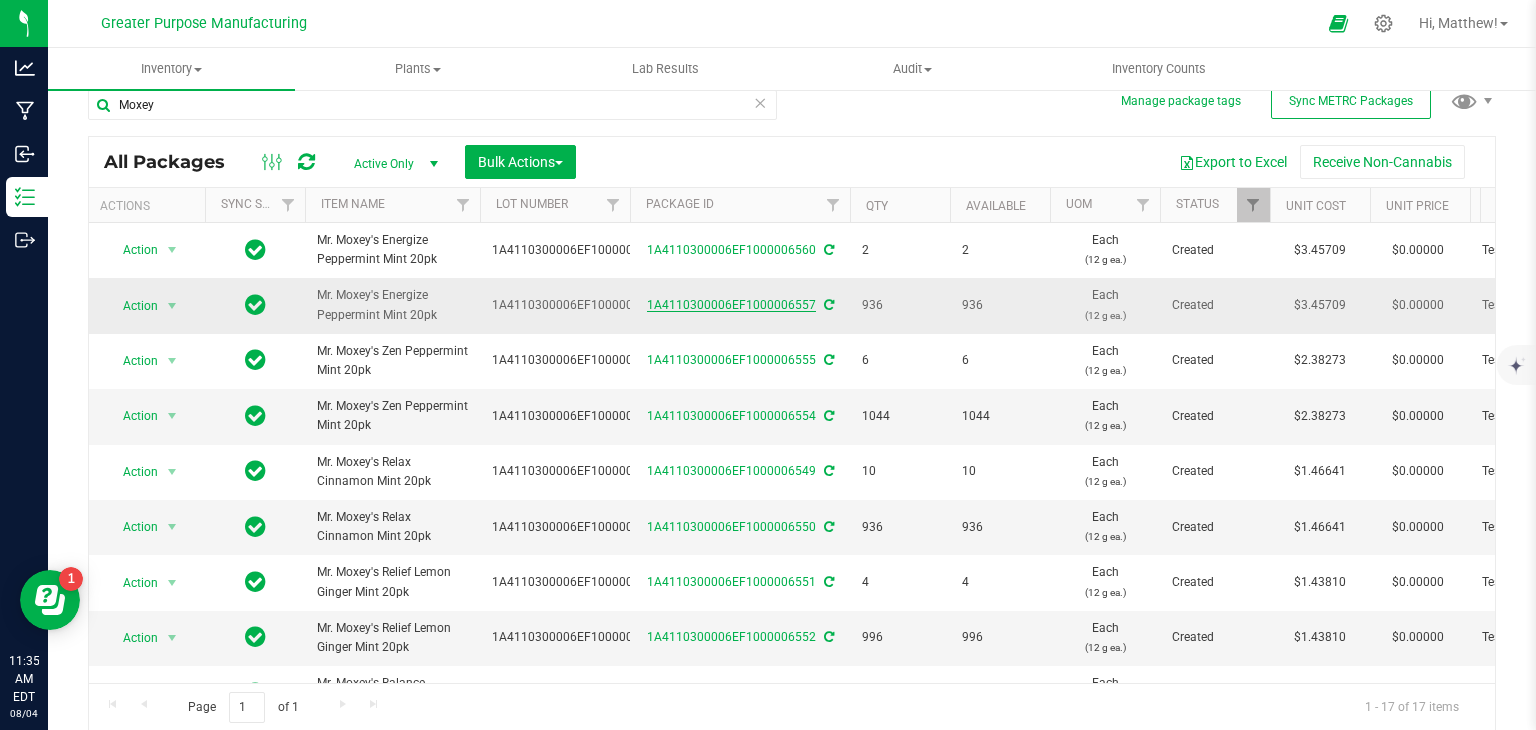 scroll, scrollTop: 0, scrollLeft: 0, axis: both 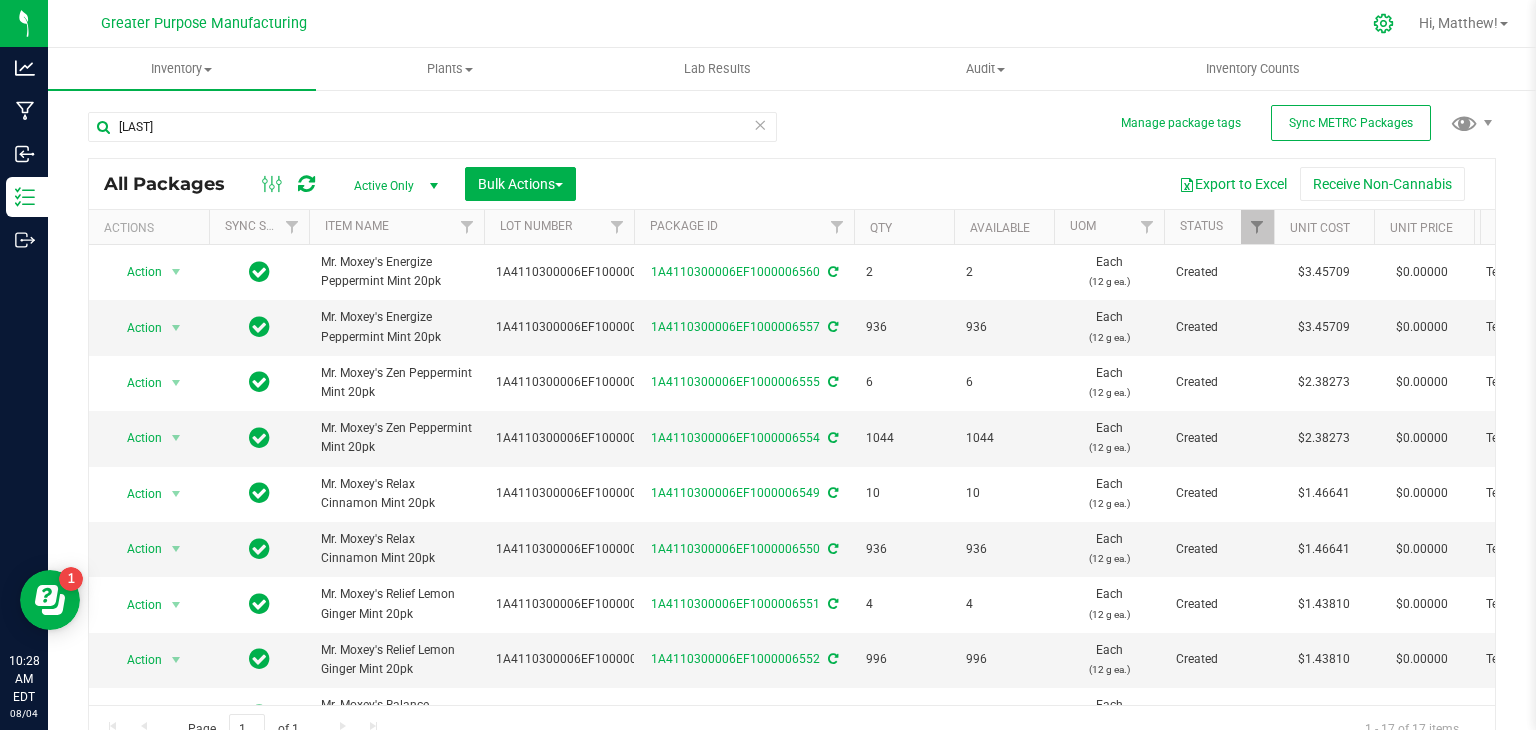 click 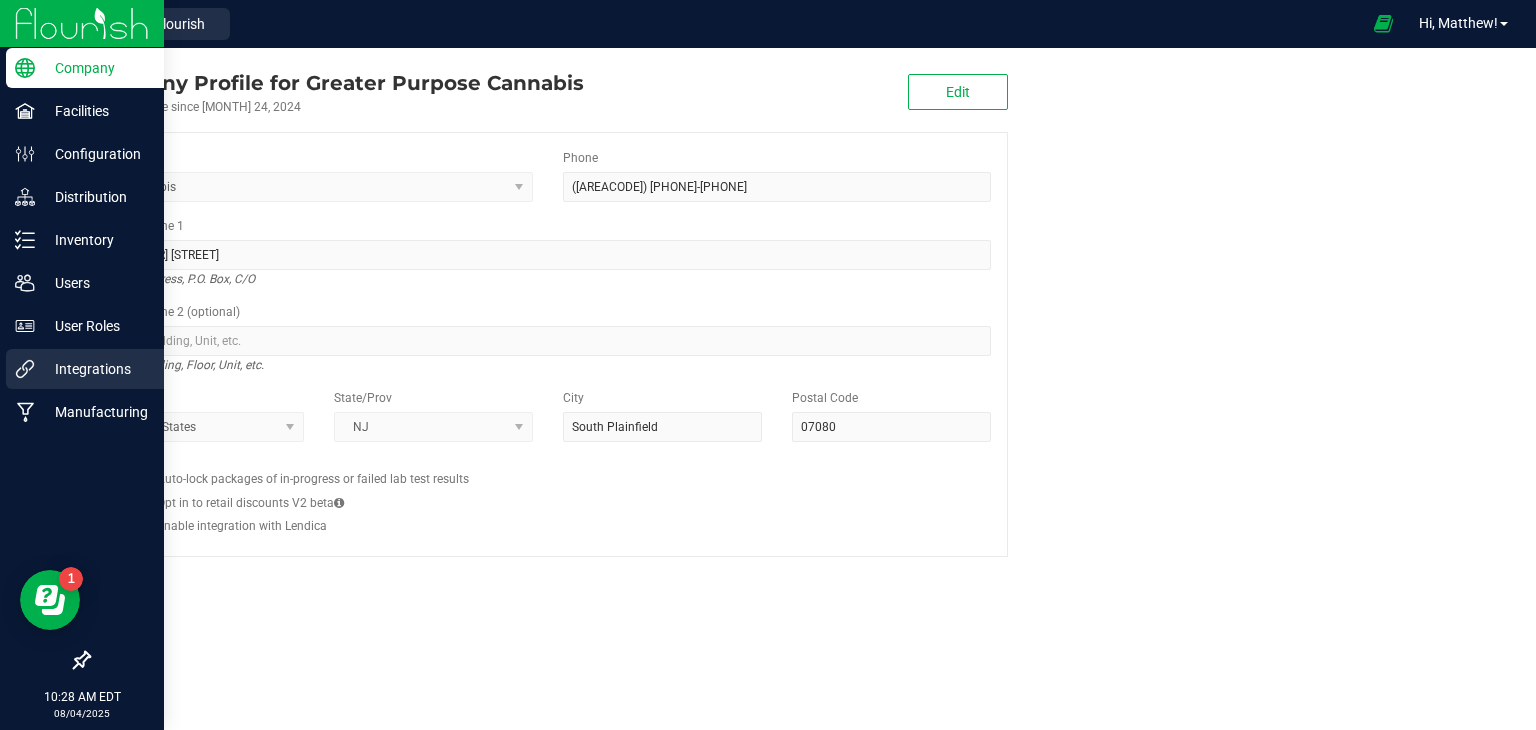 click on "Integrations" at bounding box center (95, 369) 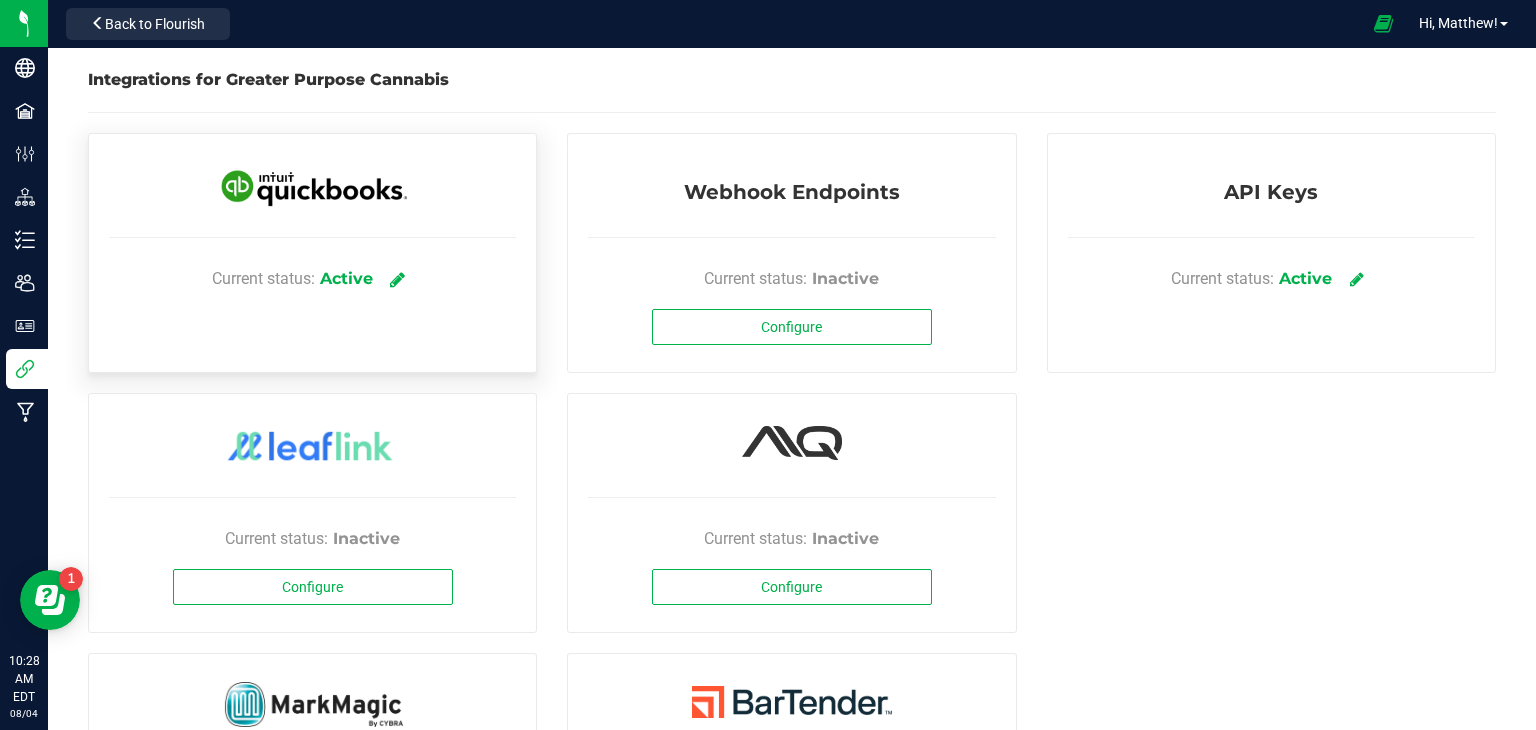 click at bounding box center [397, 279] 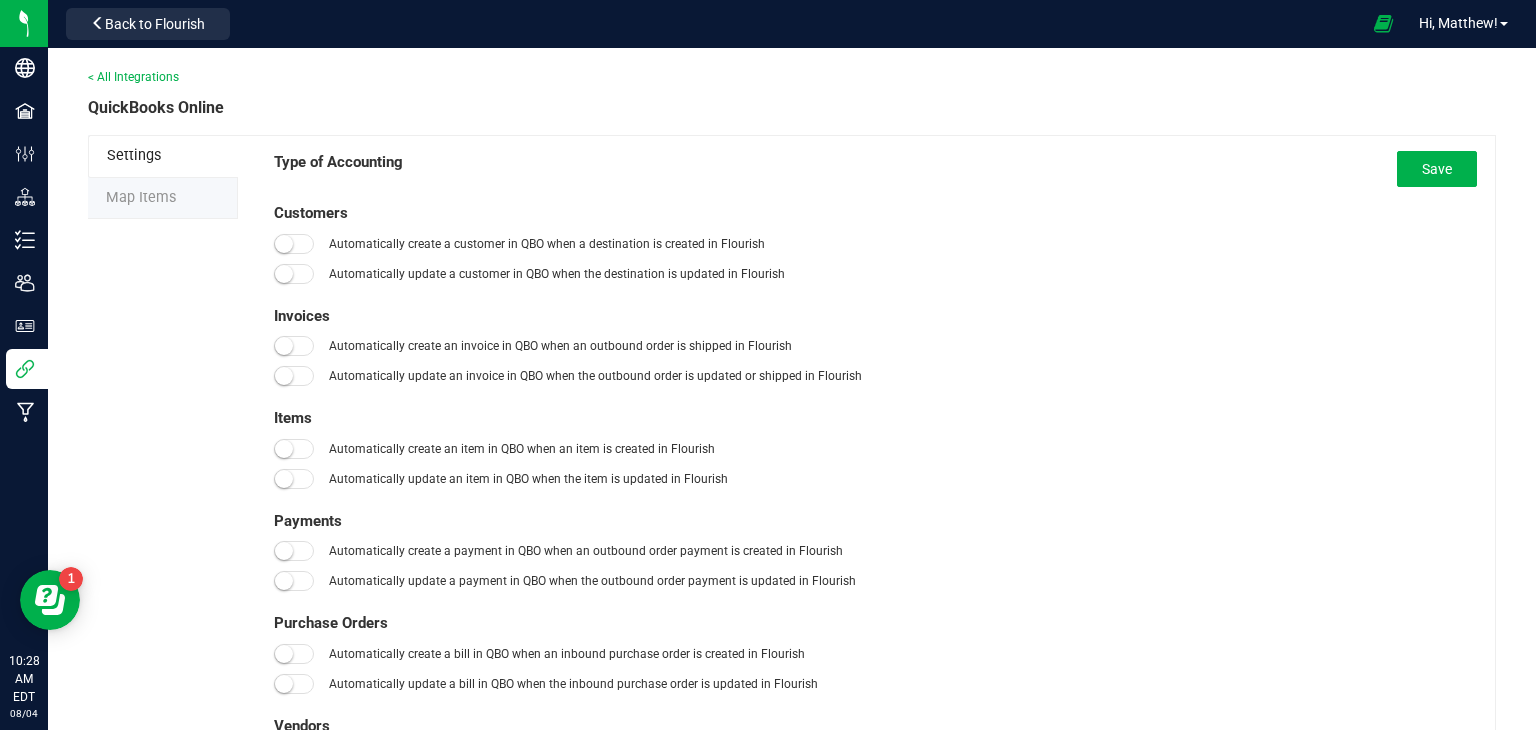 click on "Map Items" at bounding box center (163, 199) 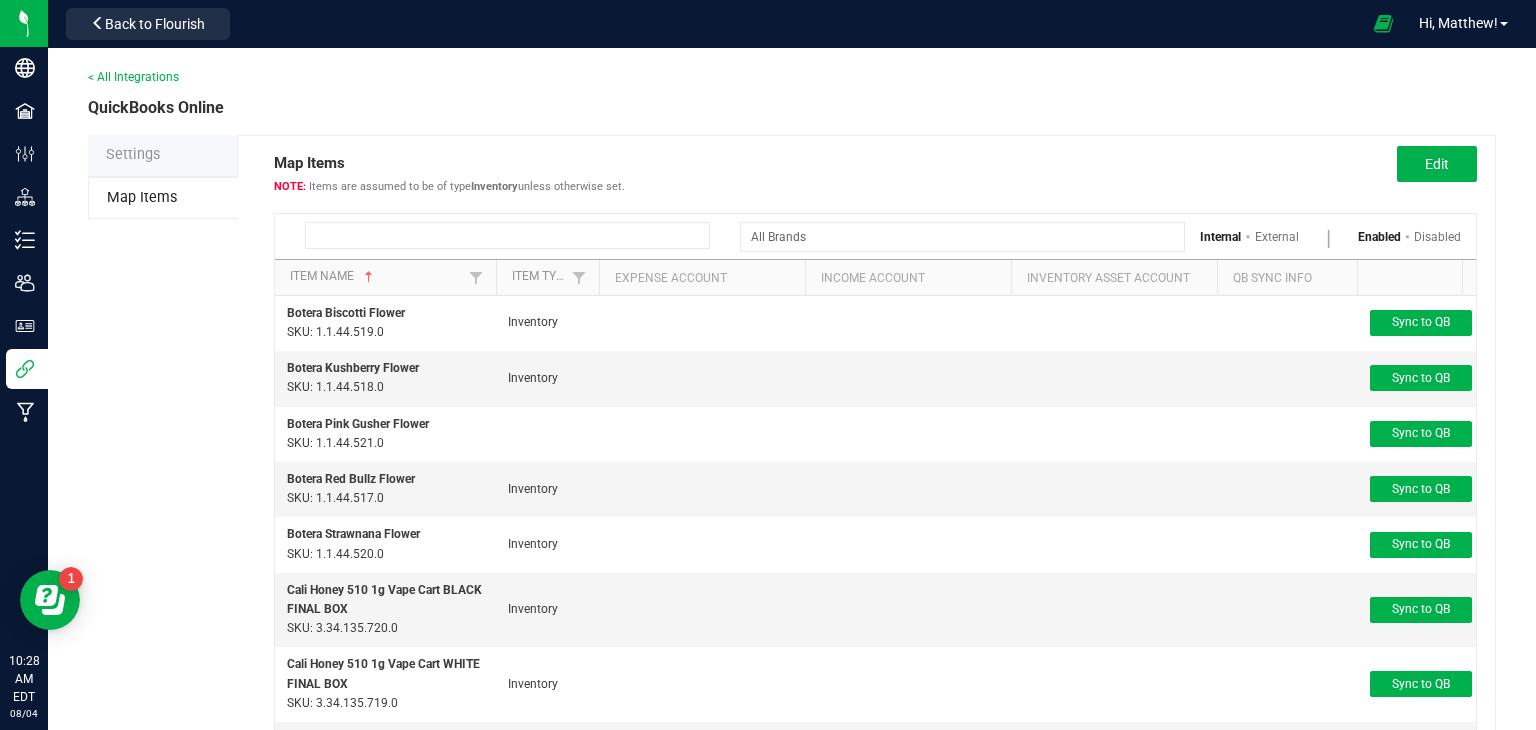 click at bounding box center [507, 235] 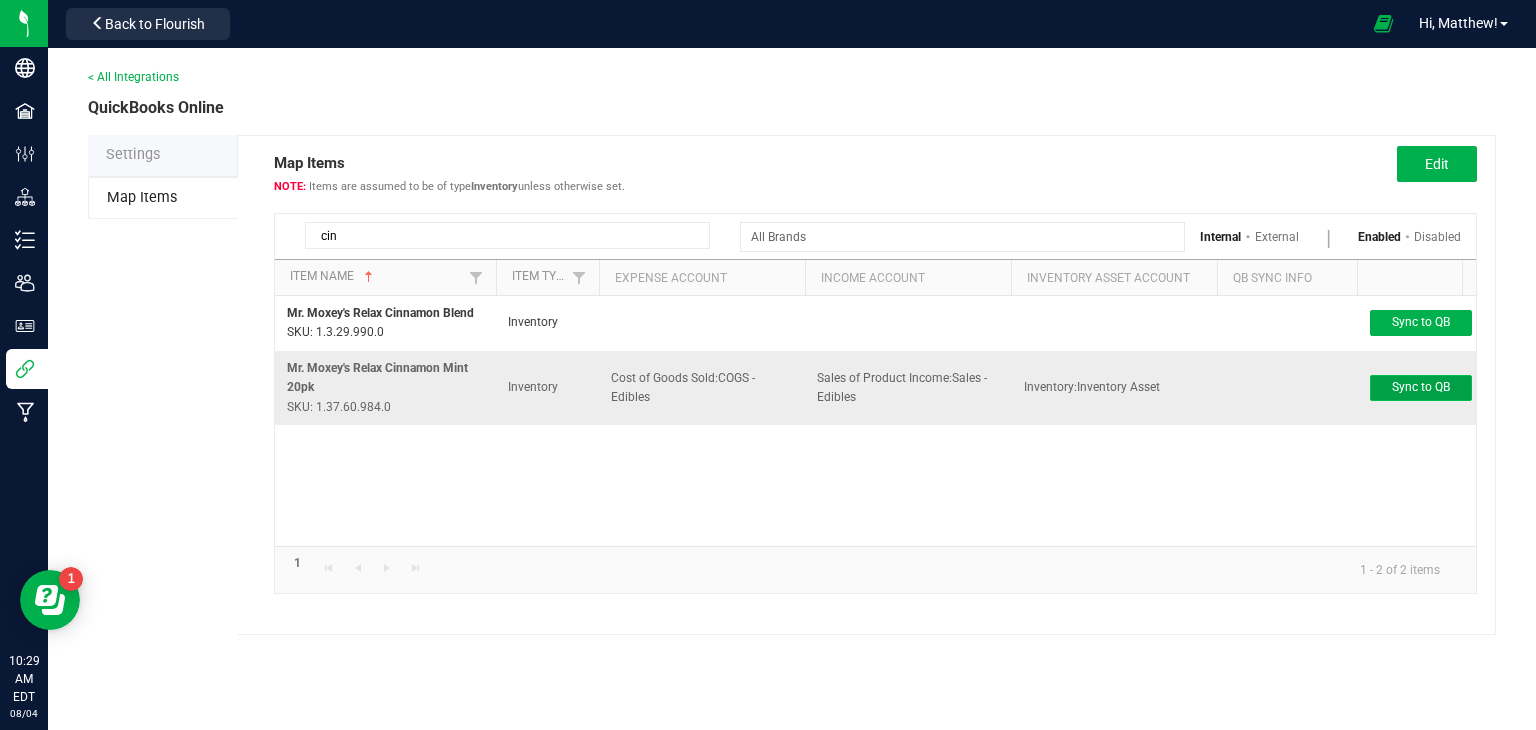 click on "Sync to QB" at bounding box center (1421, 387) 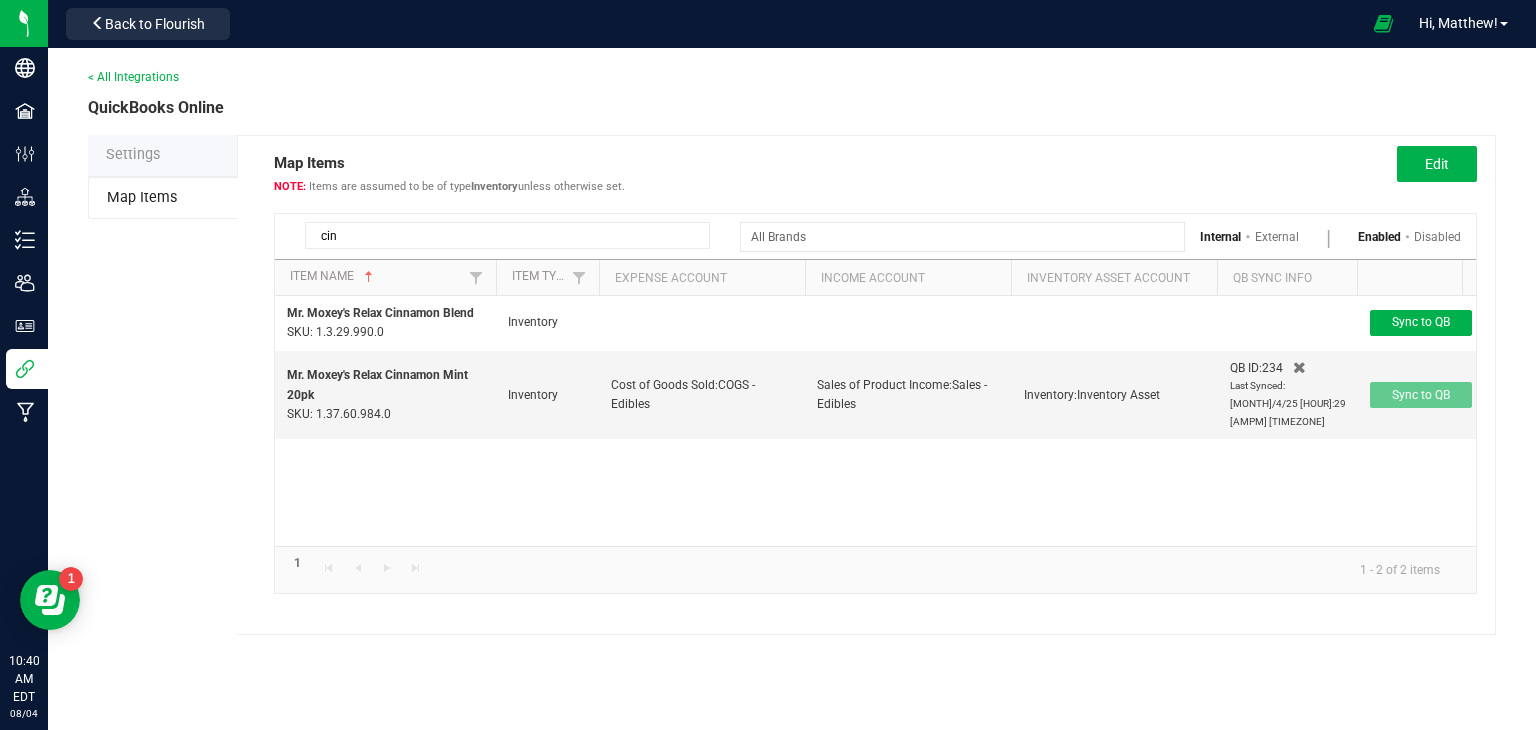 drag, startPoint x: 344, startPoint y: 231, endPoint x: 272, endPoint y: 241, distance: 72.691124 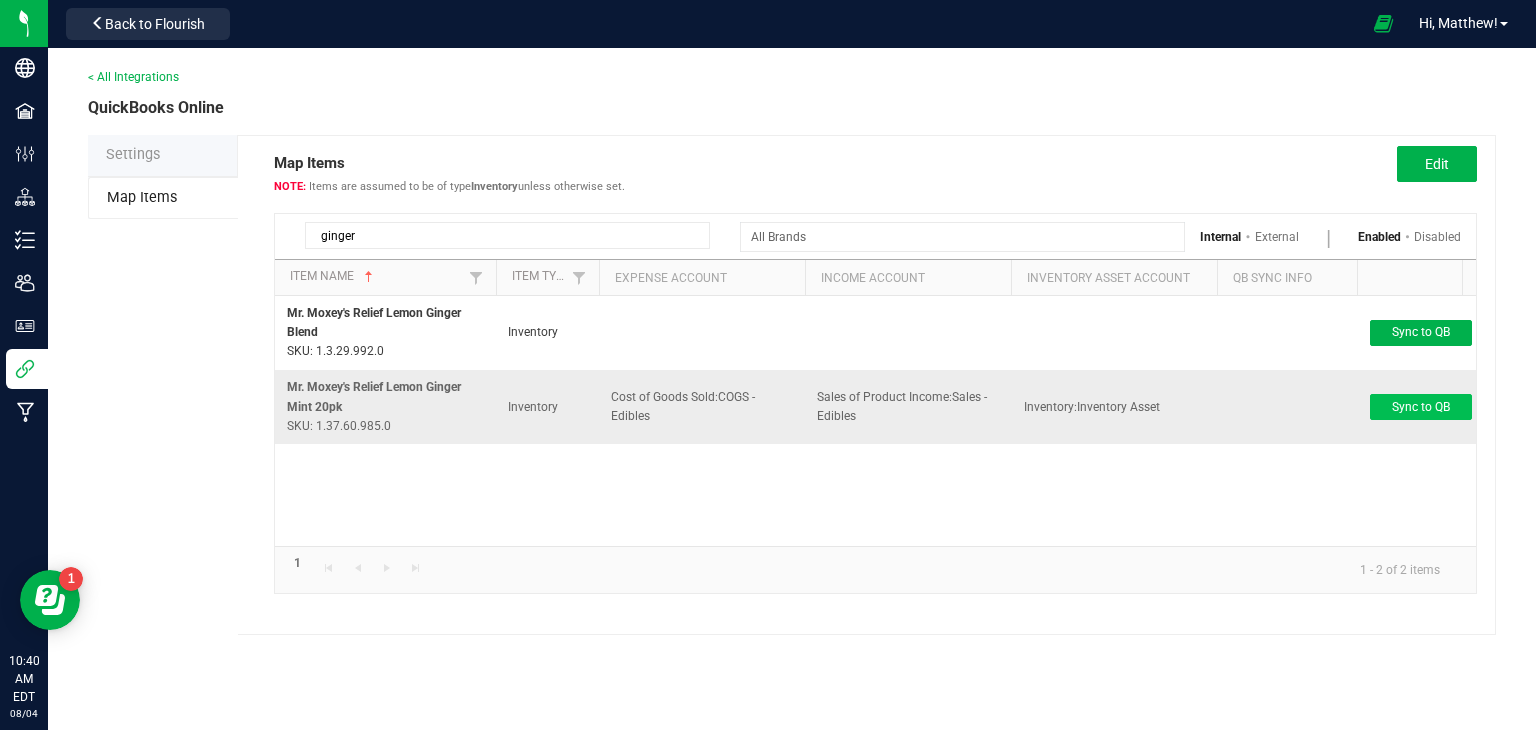 type on "ginger" 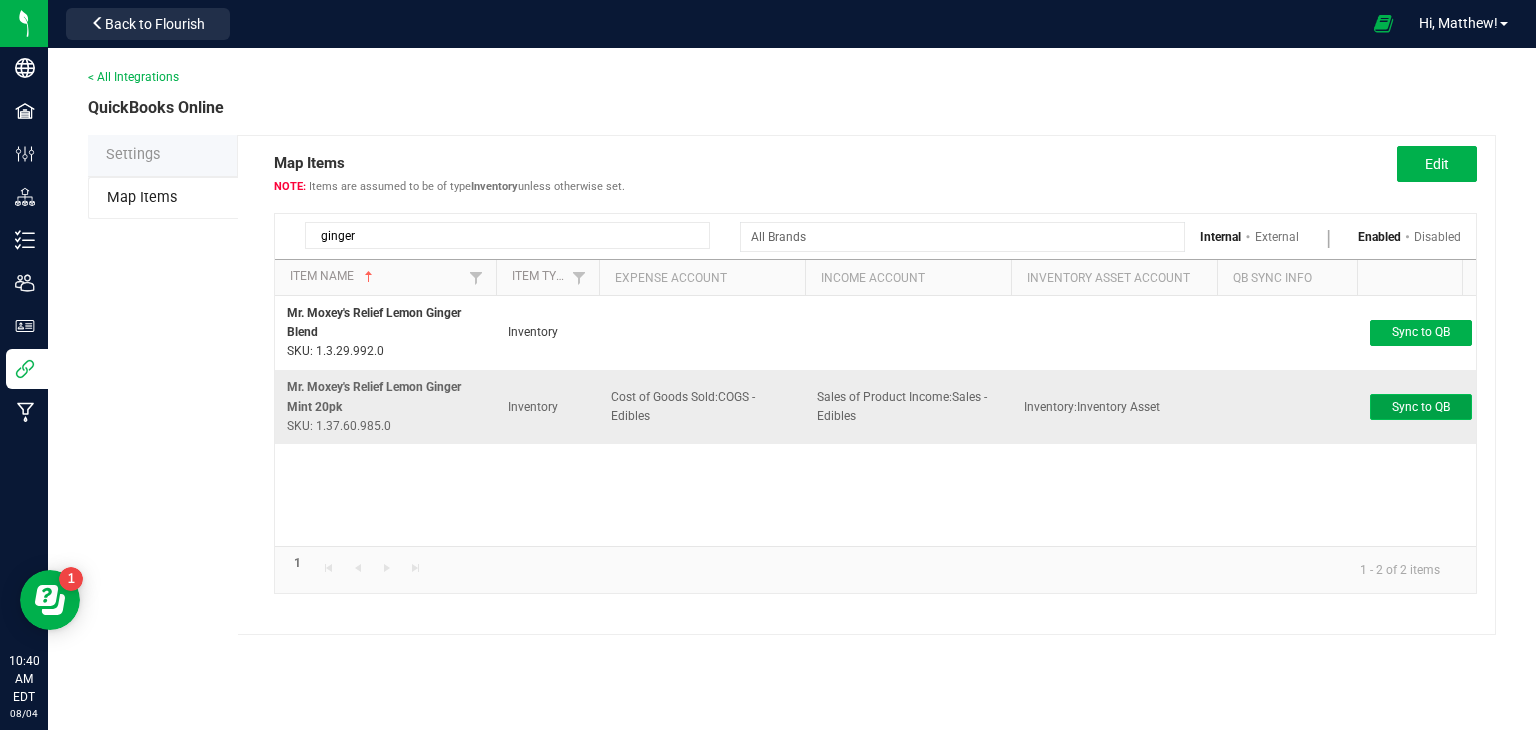 click on "Sync to QB" at bounding box center (1421, 407) 